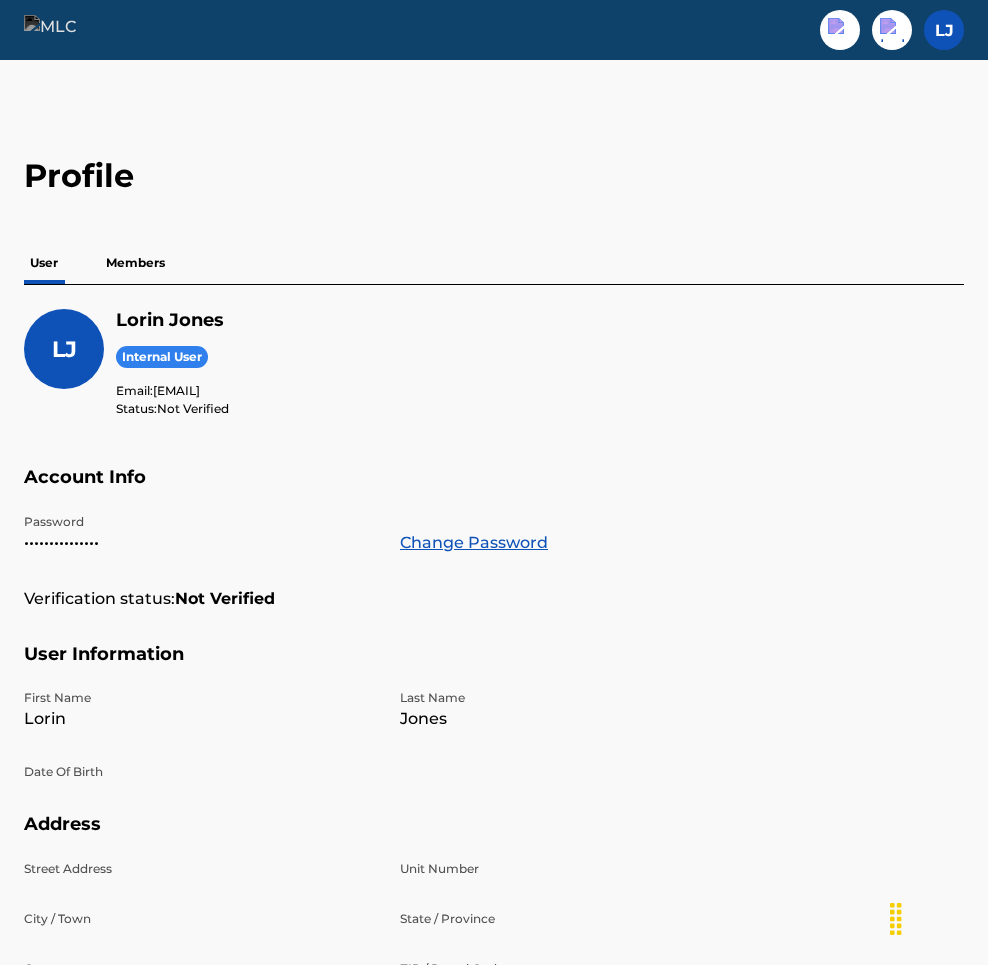 scroll, scrollTop: 0, scrollLeft: 0, axis: both 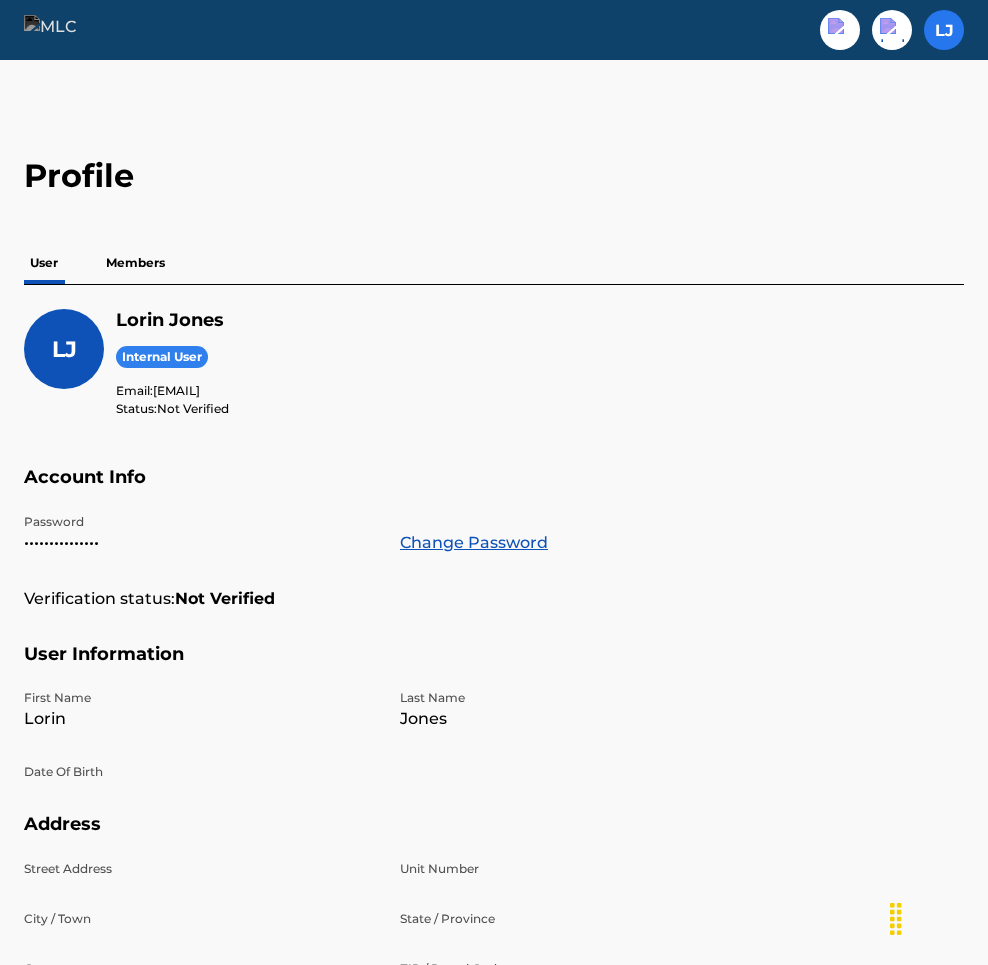 click at bounding box center (944, 30) 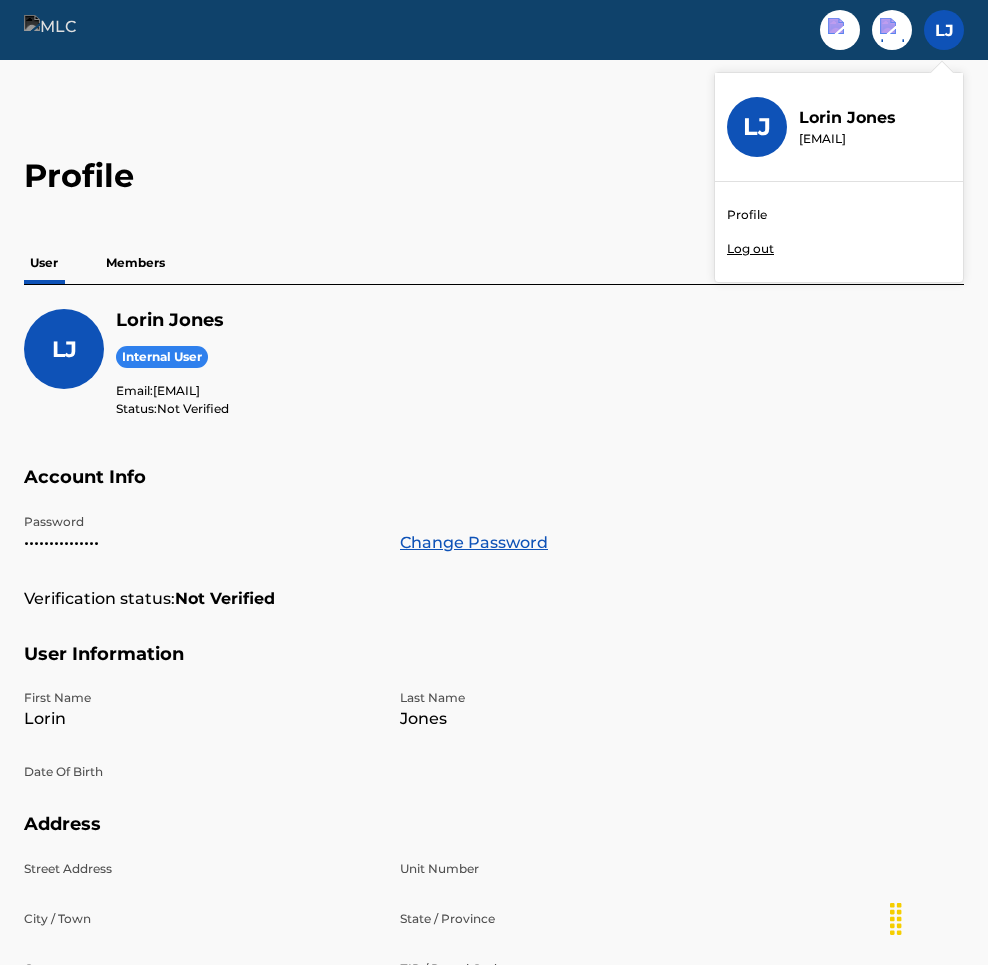 click on "Log out" at bounding box center [750, 249] 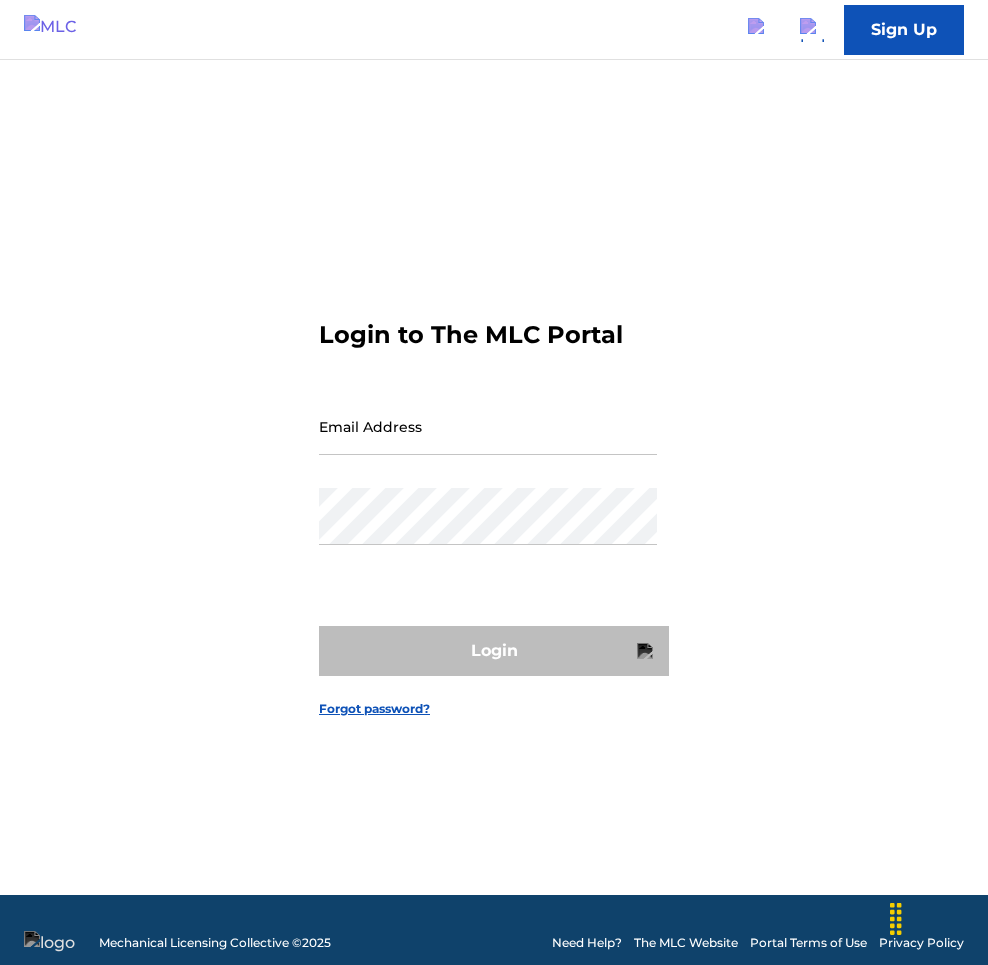 type on "[EMAIL]" 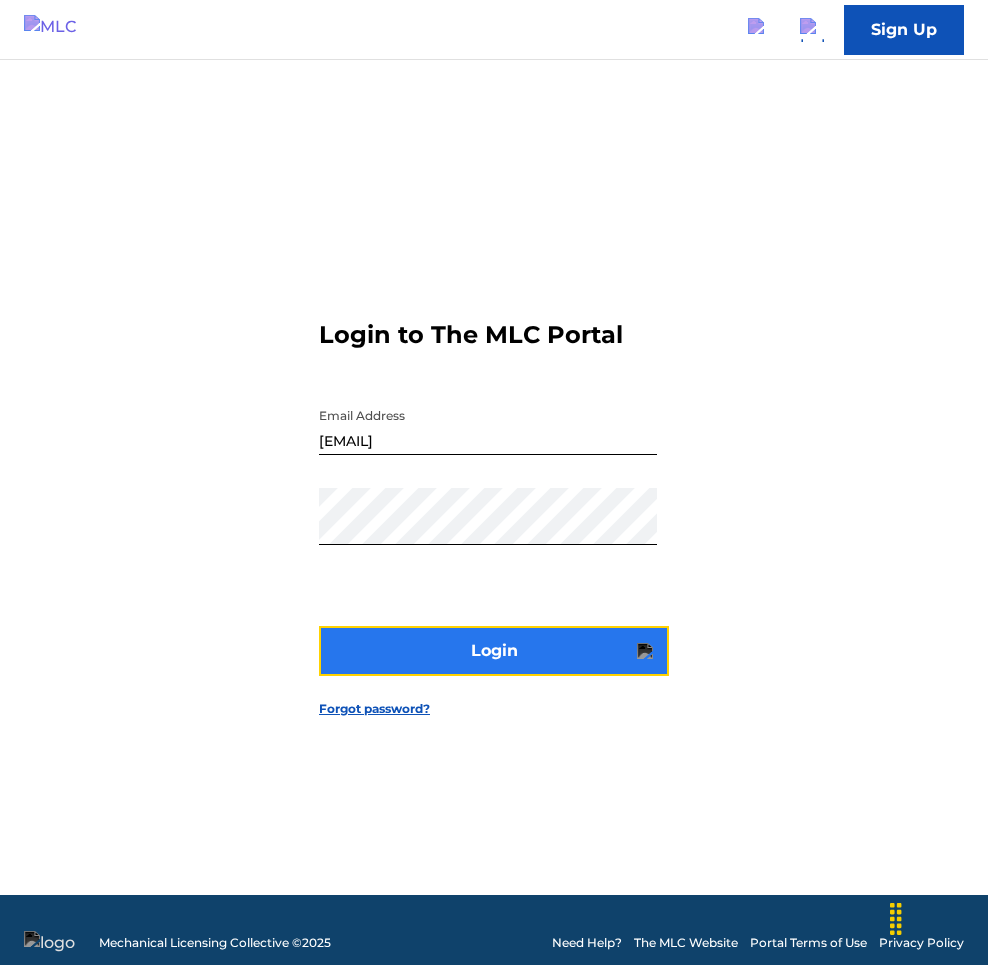 click on "Login" at bounding box center (494, 651) 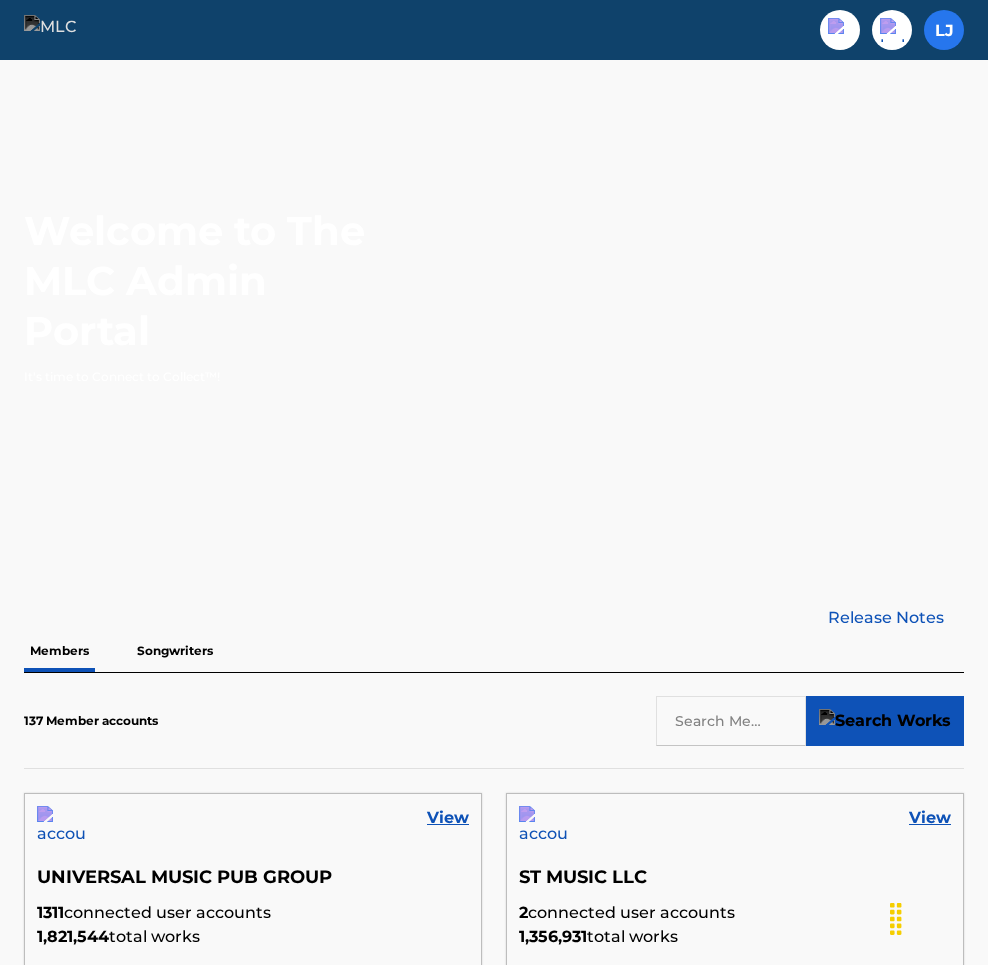 click at bounding box center [944, 30] 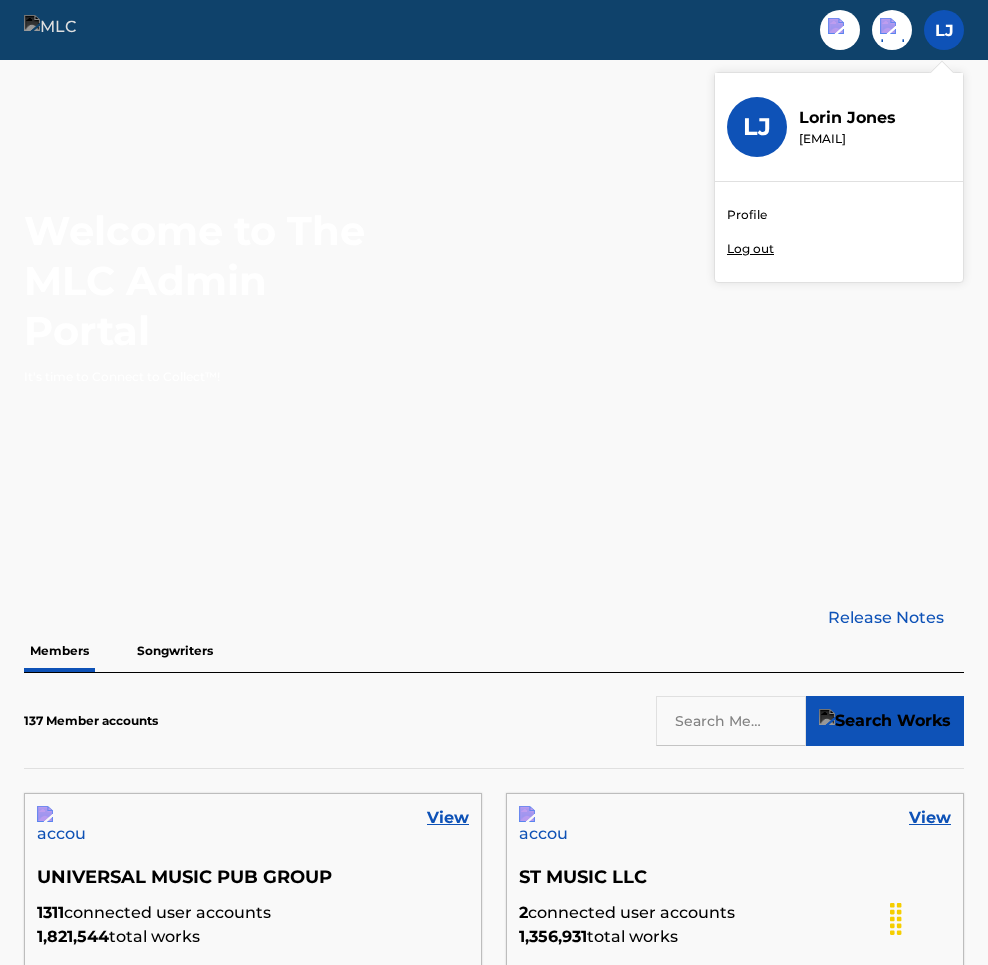 click on "Profile" at bounding box center [747, 215] 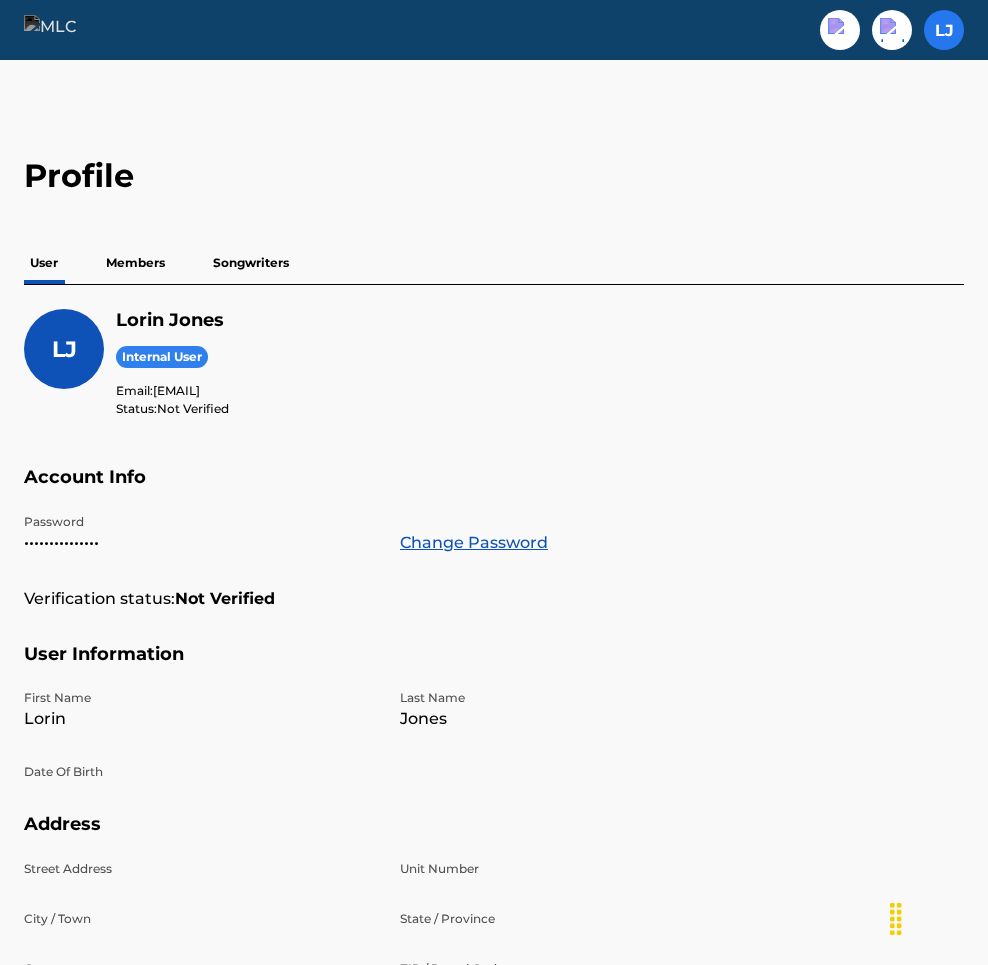 click at bounding box center [944, 30] 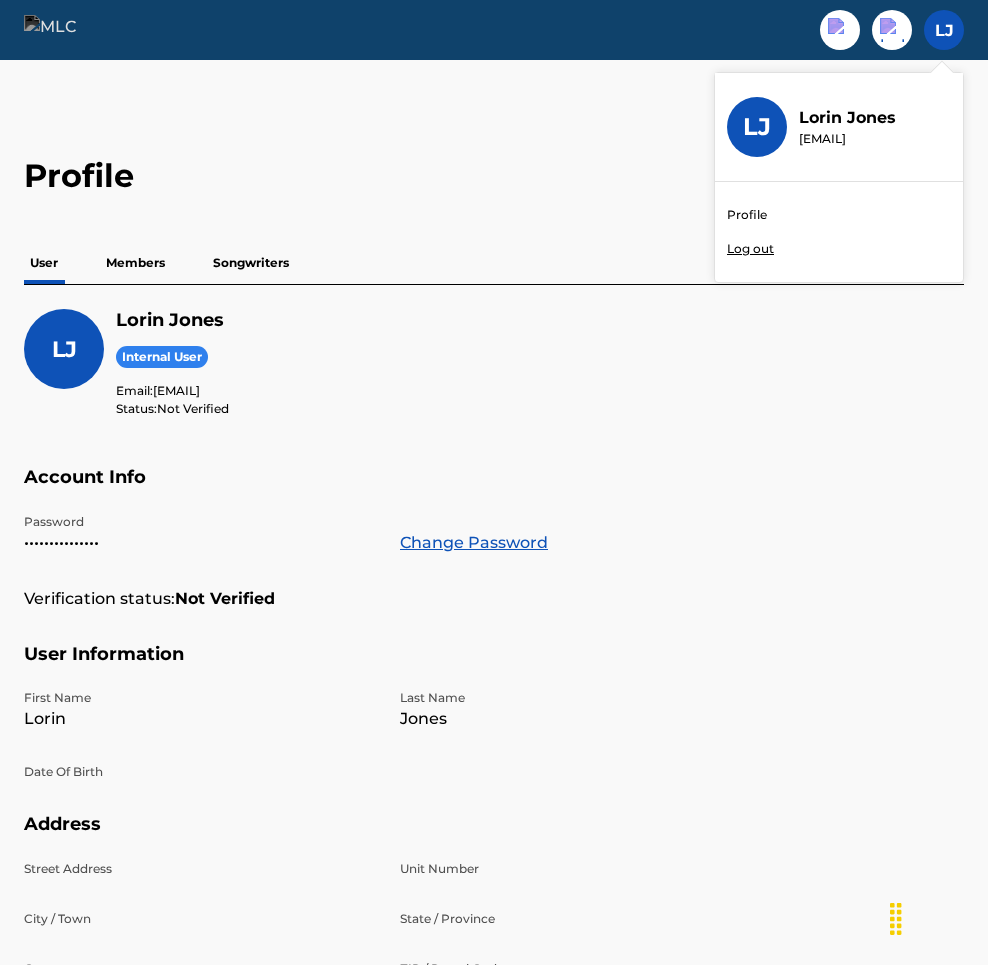 click on "Log out" at bounding box center [750, 249] 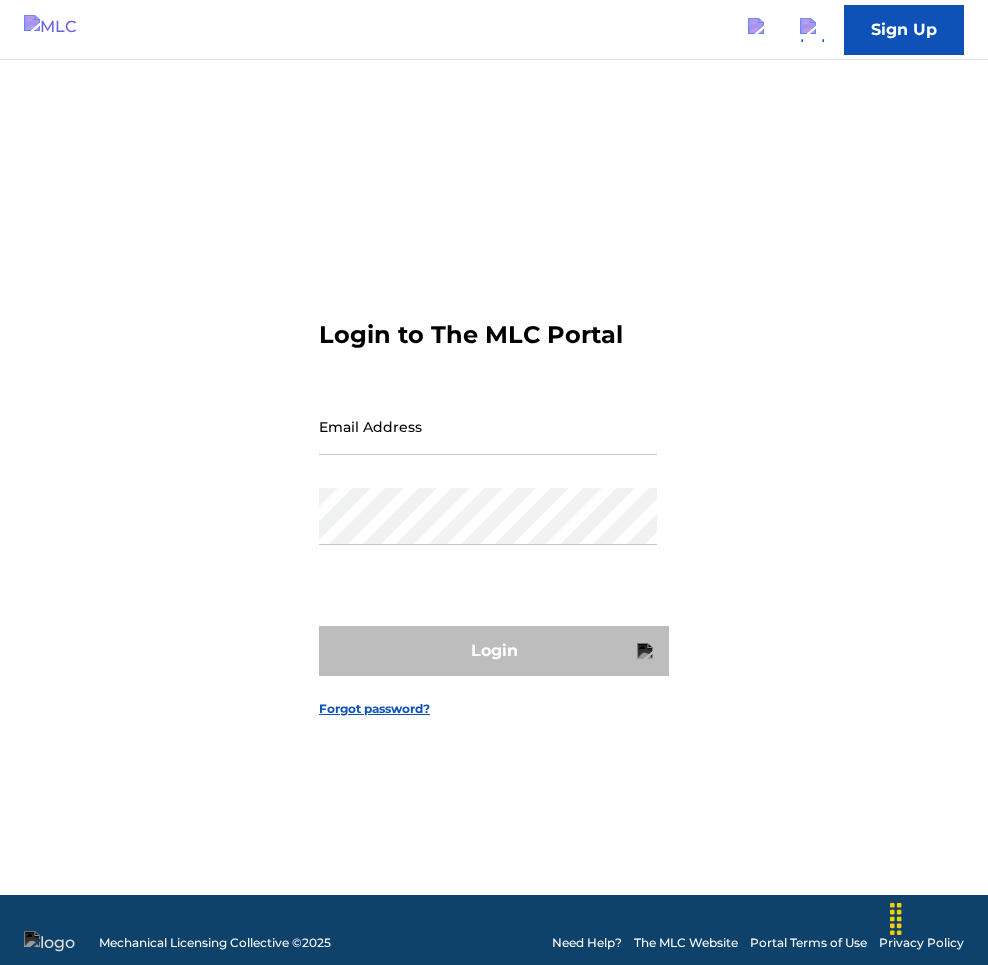 type on "[EMAIL]" 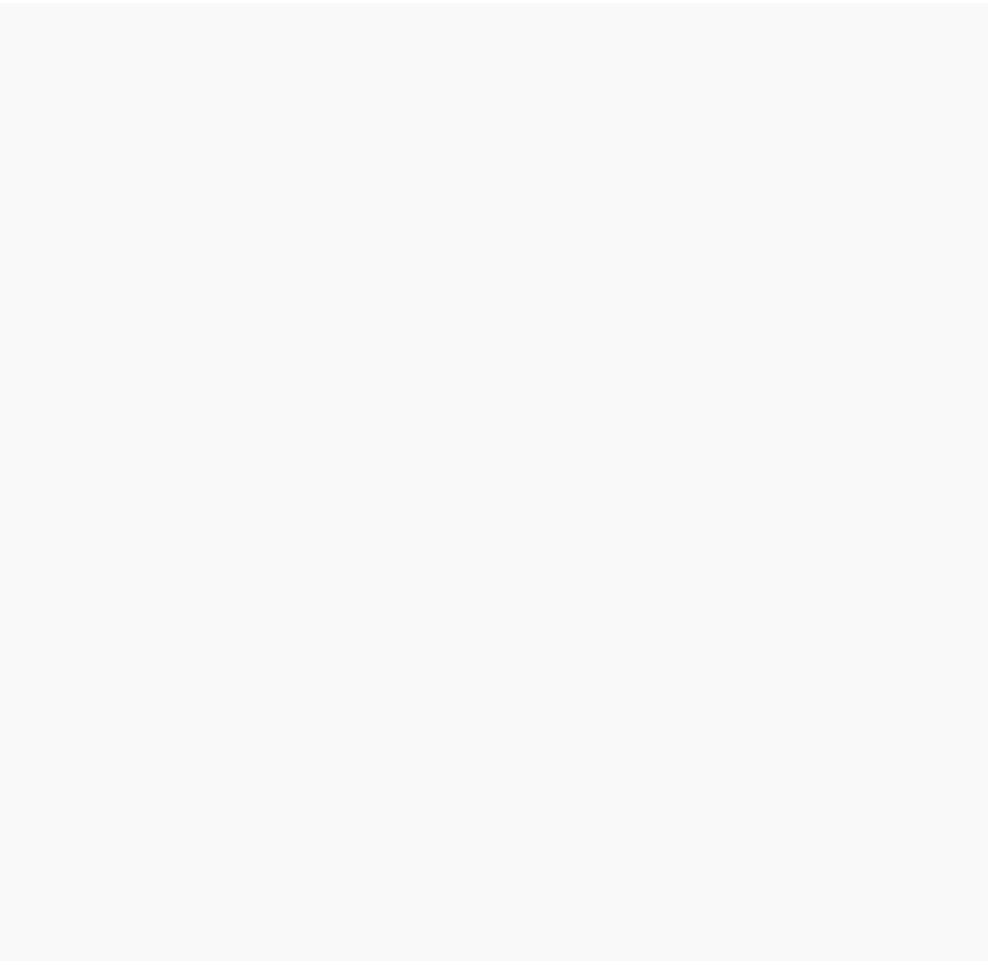 scroll, scrollTop: 0, scrollLeft: 0, axis: both 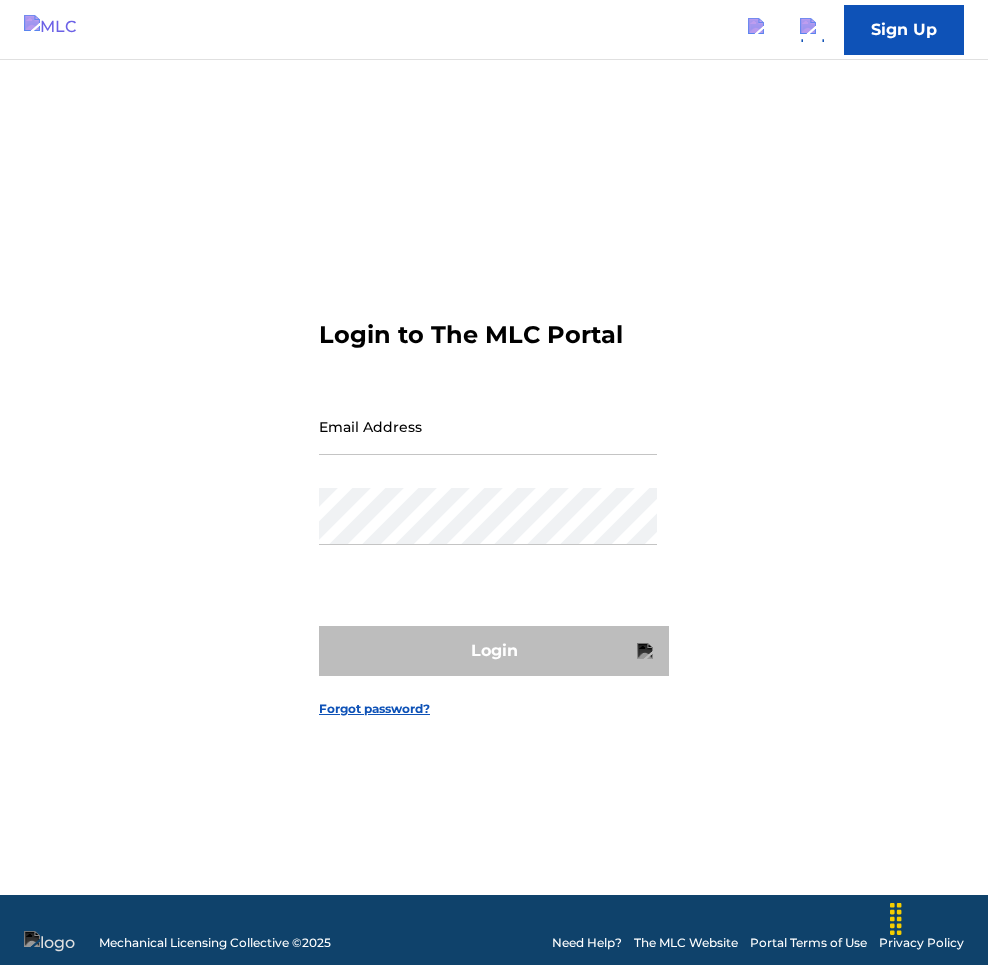 type on "[EMAIL]" 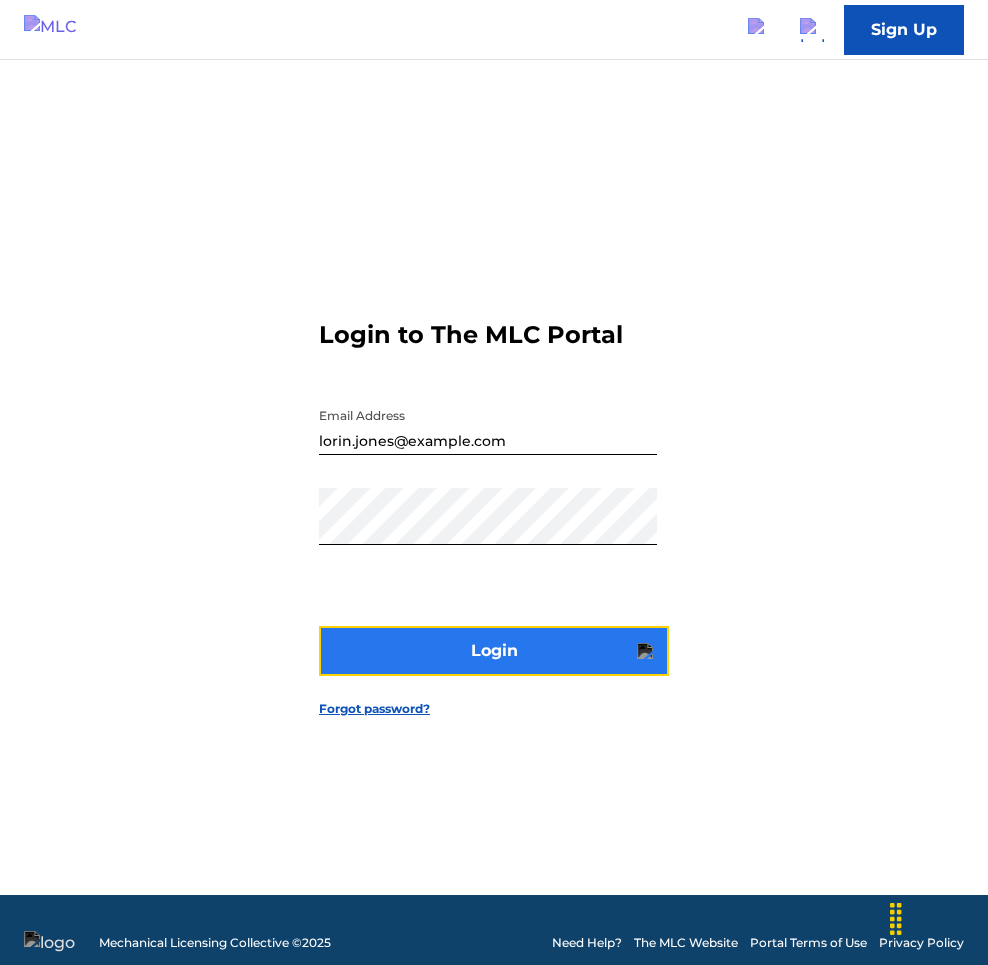 click on "Login" at bounding box center [494, 651] 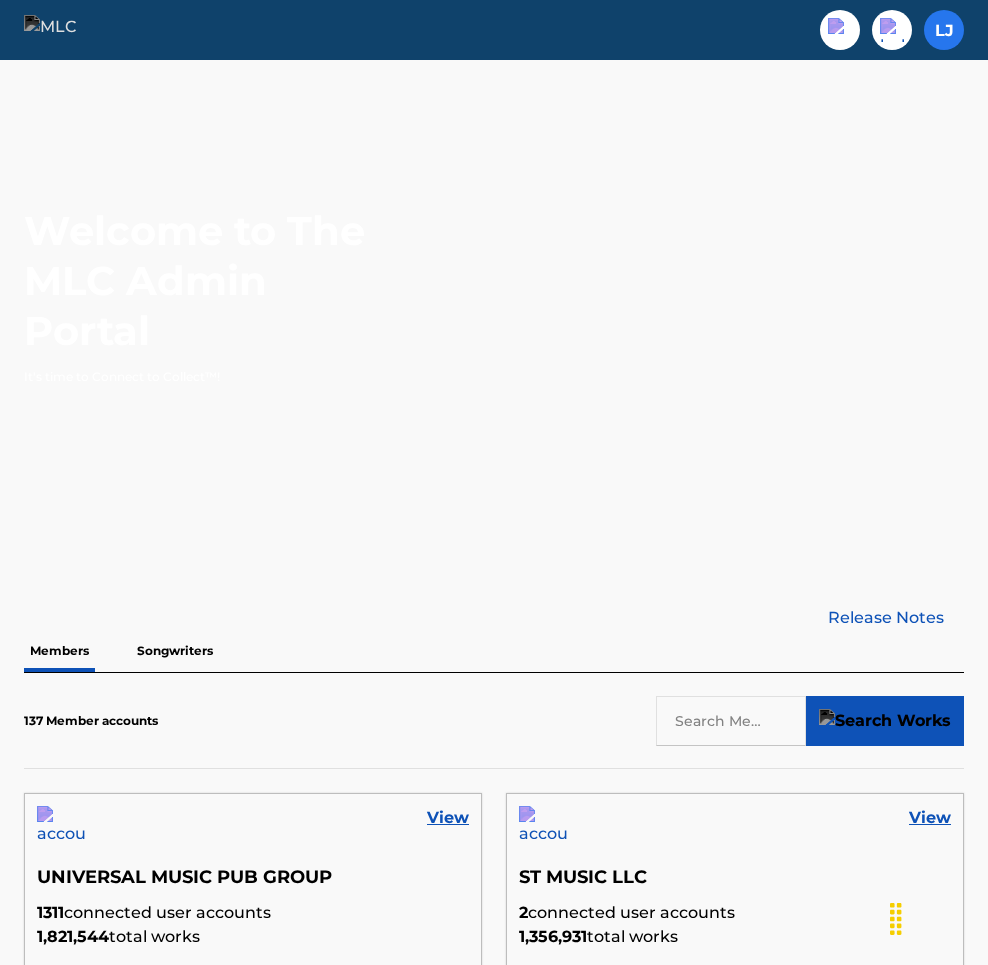 click at bounding box center [944, 30] 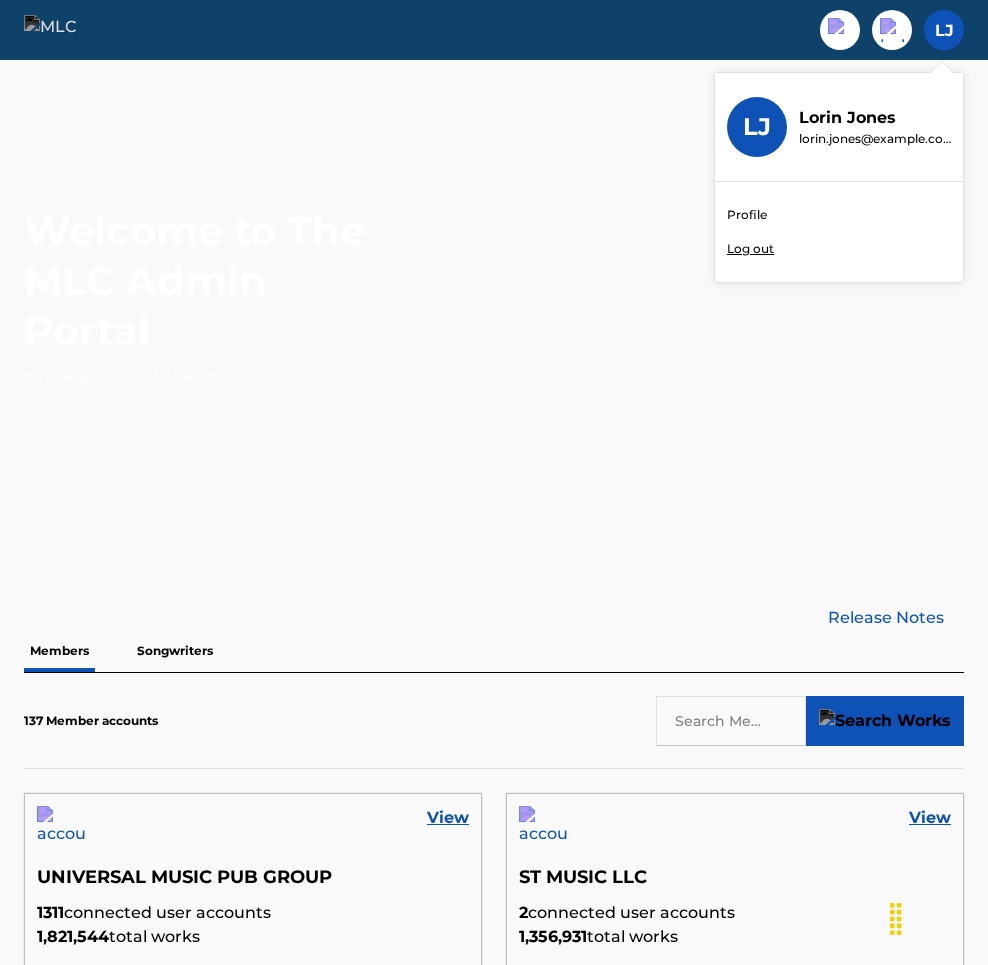 click on "Profile" at bounding box center [747, 215] 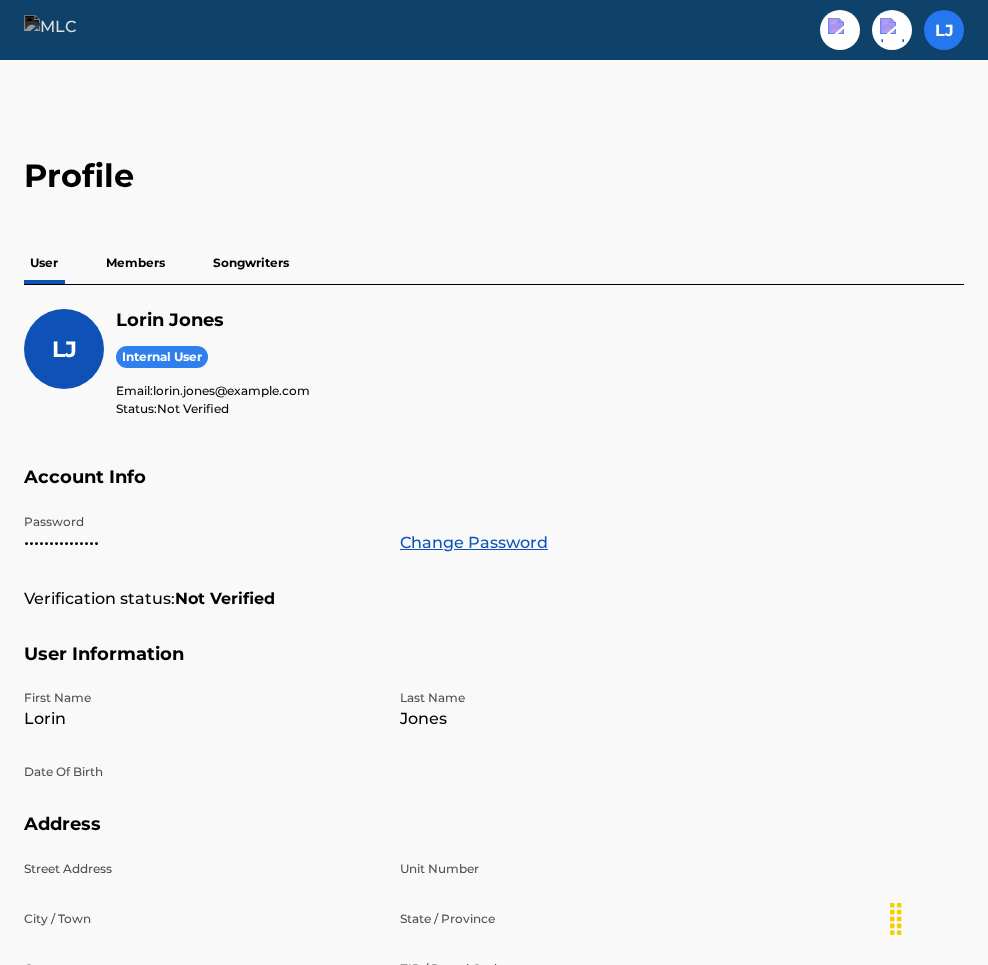 click at bounding box center [944, 30] 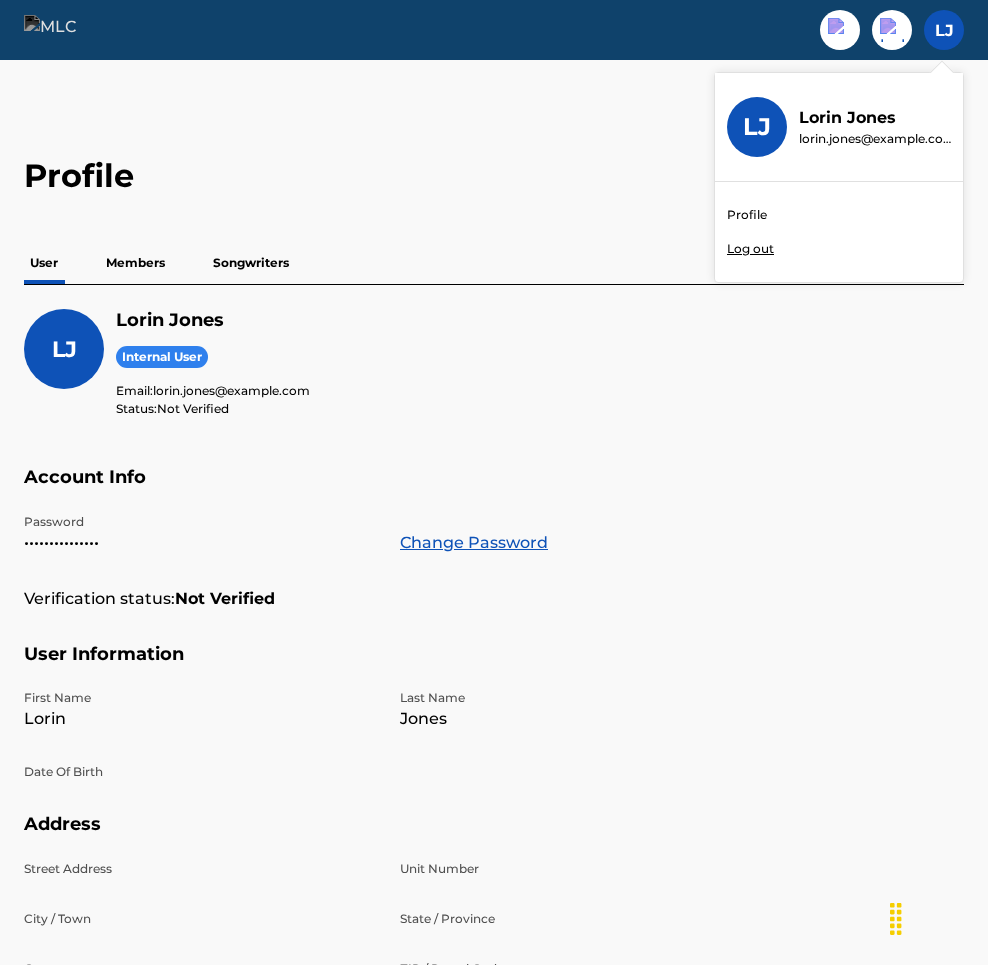 click on "Profile Log out" at bounding box center [839, 232] 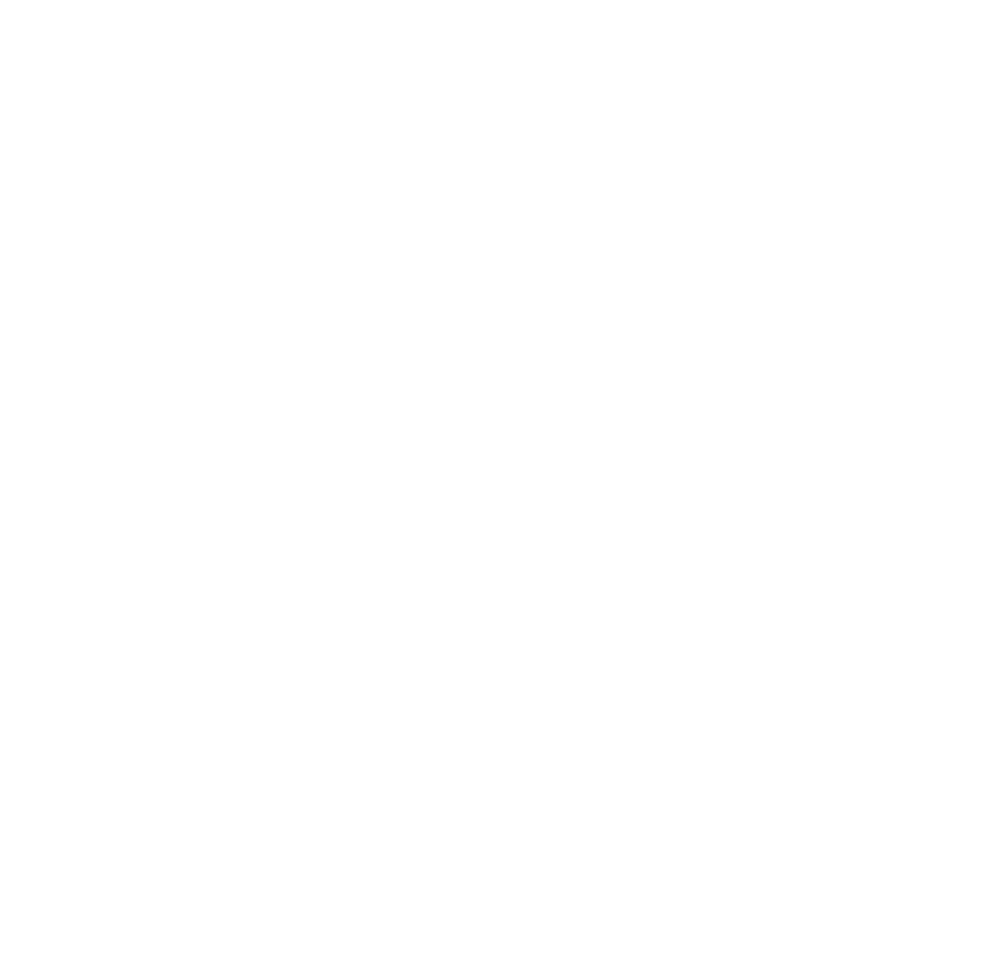 scroll, scrollTop: 0, scrollLeft: 0, axis: both 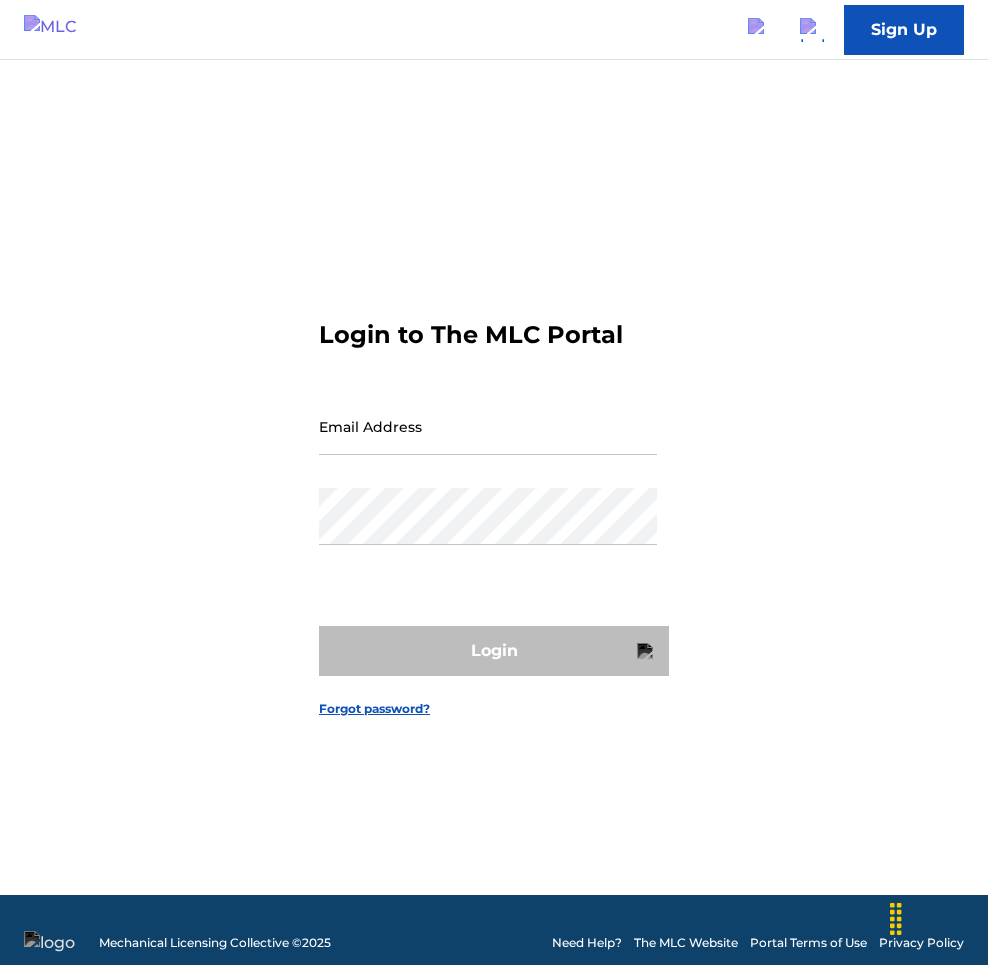 type on "[EMAIL]" 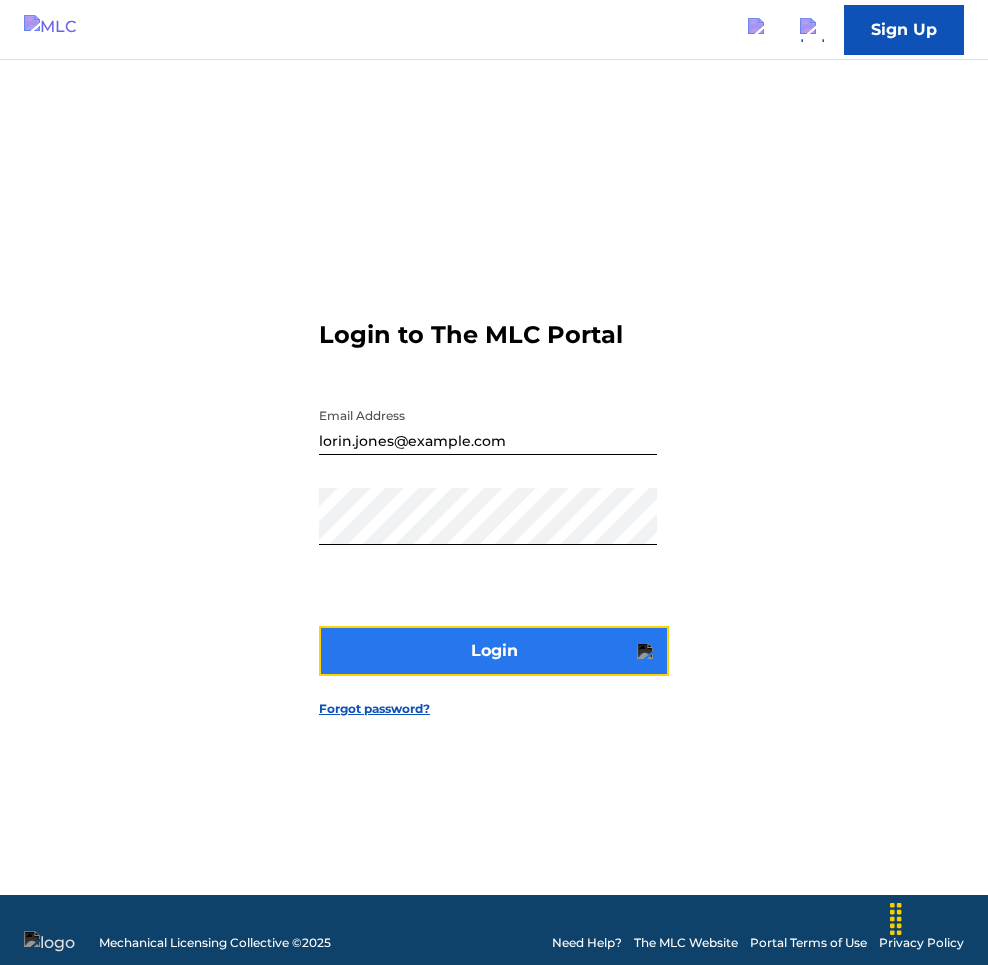 click on "Login" at bounding box center [494, 651] 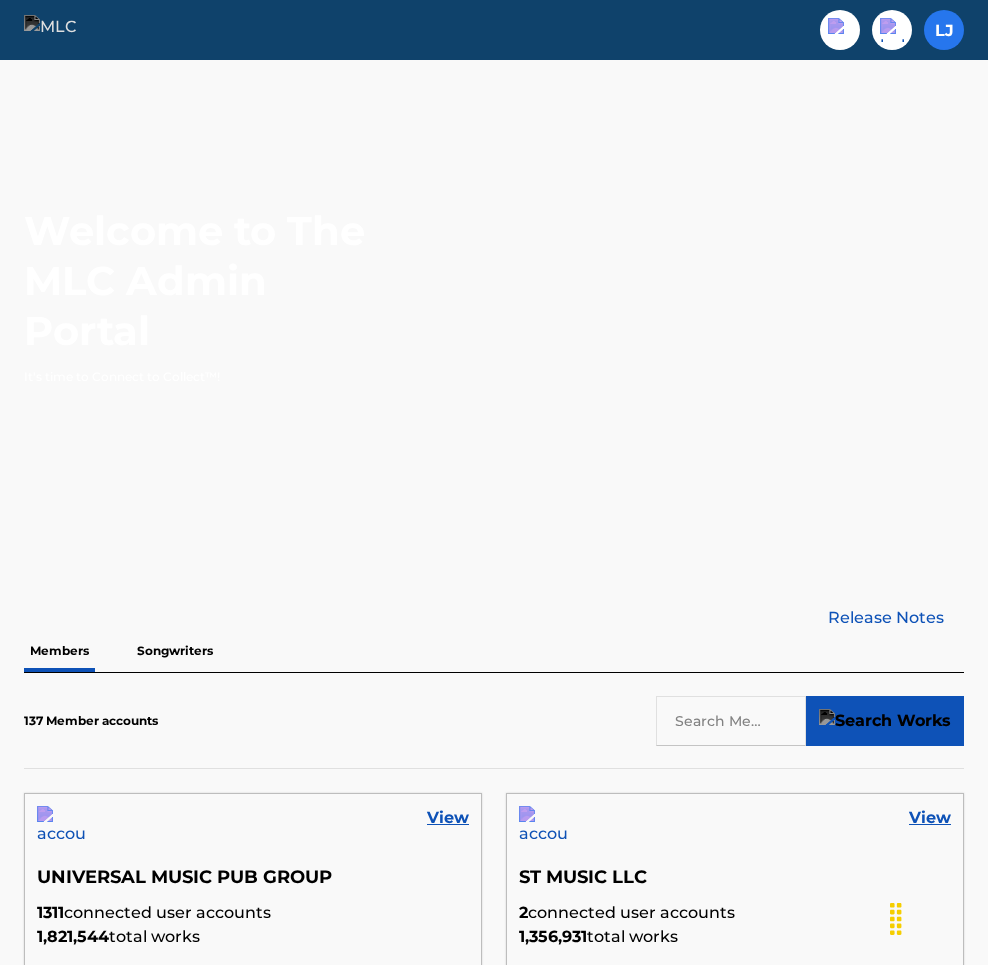 click at bounding box center [944, 30] 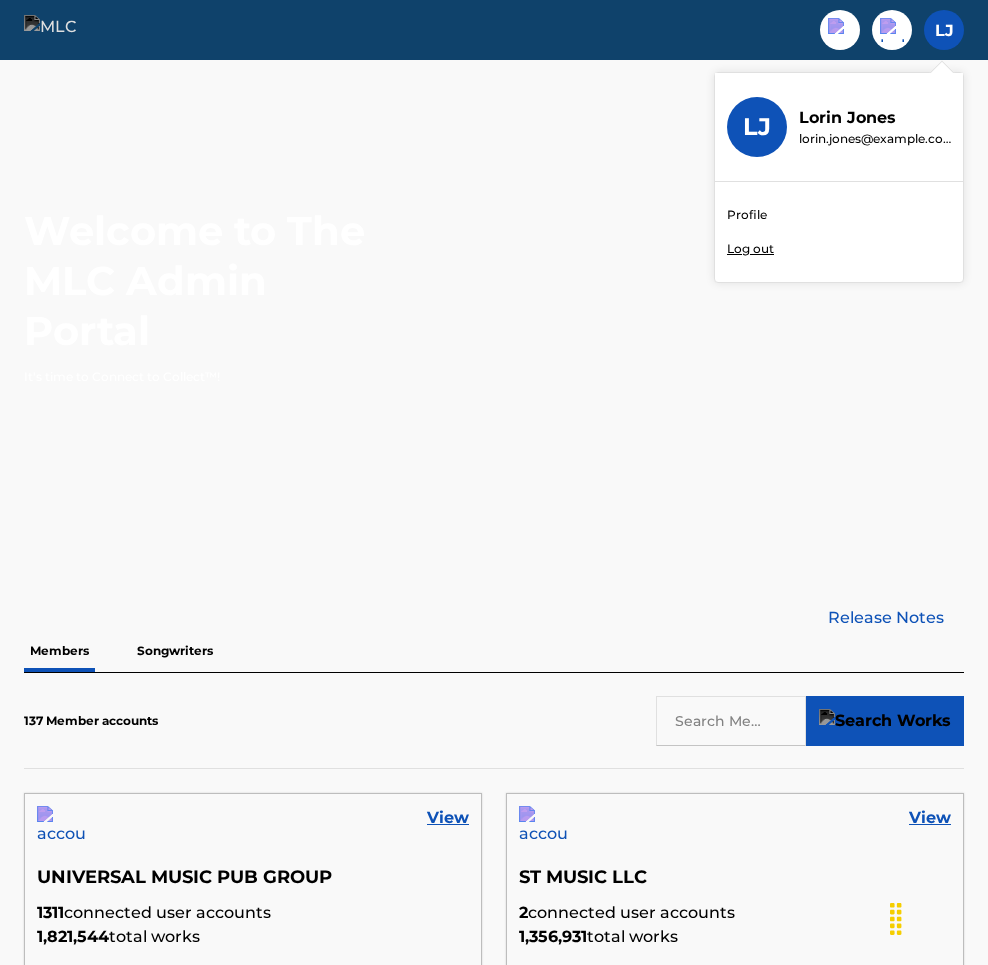 click on "Profile" at bounding box center [747, 215] 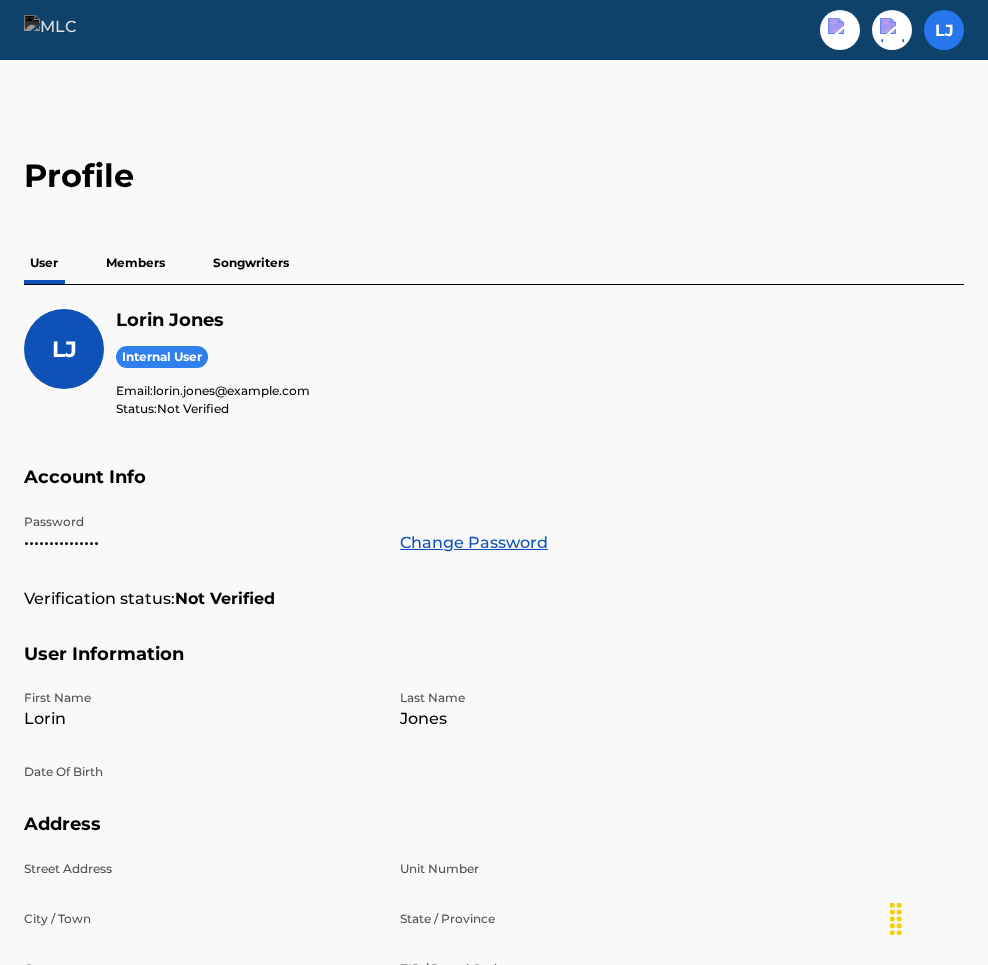 click at bounding box center (944, 30) 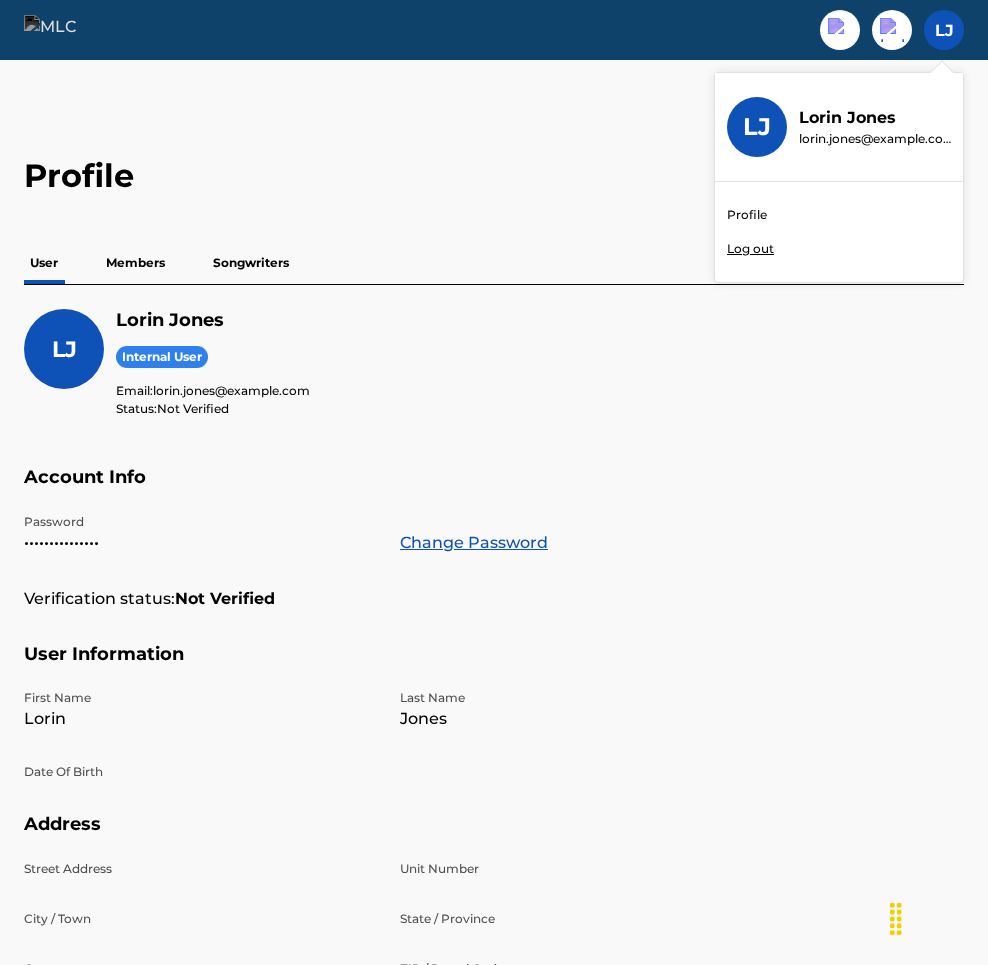click on "Log out" at bounding box center (750, 249) 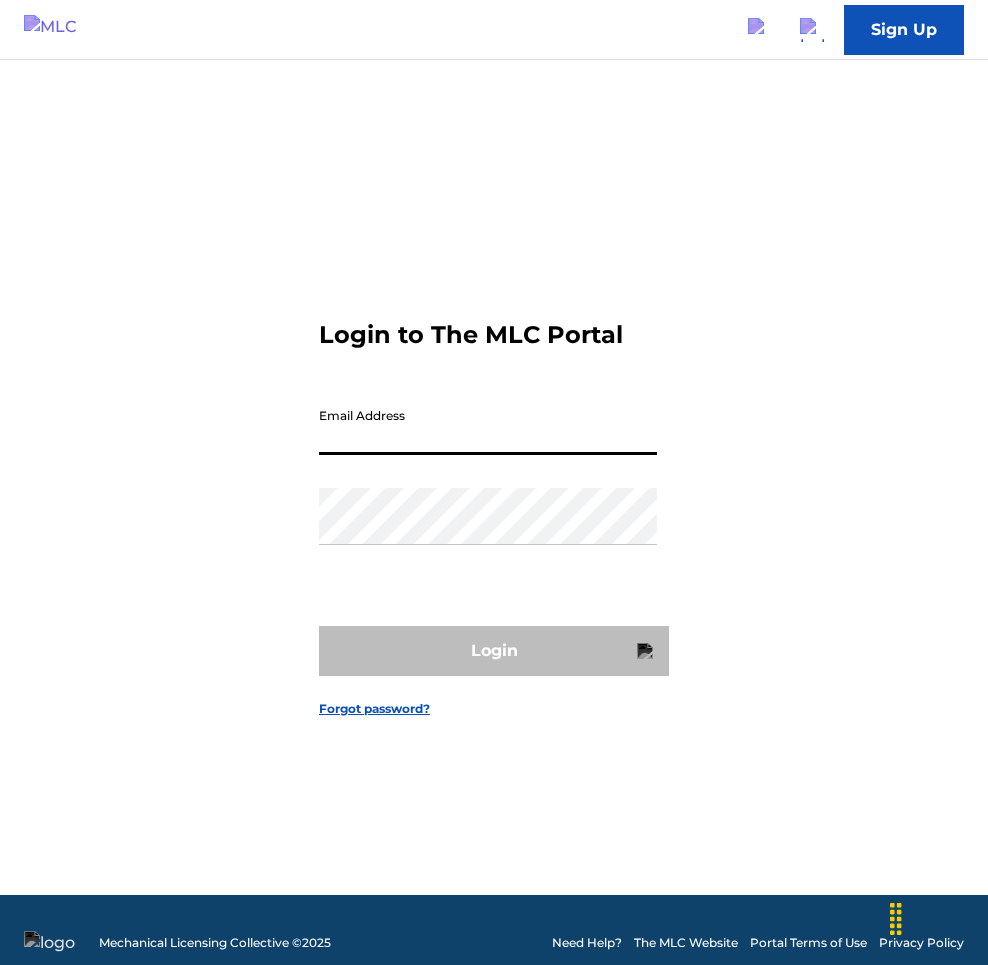 click on "Email Address" at bounding box center [488, 426] 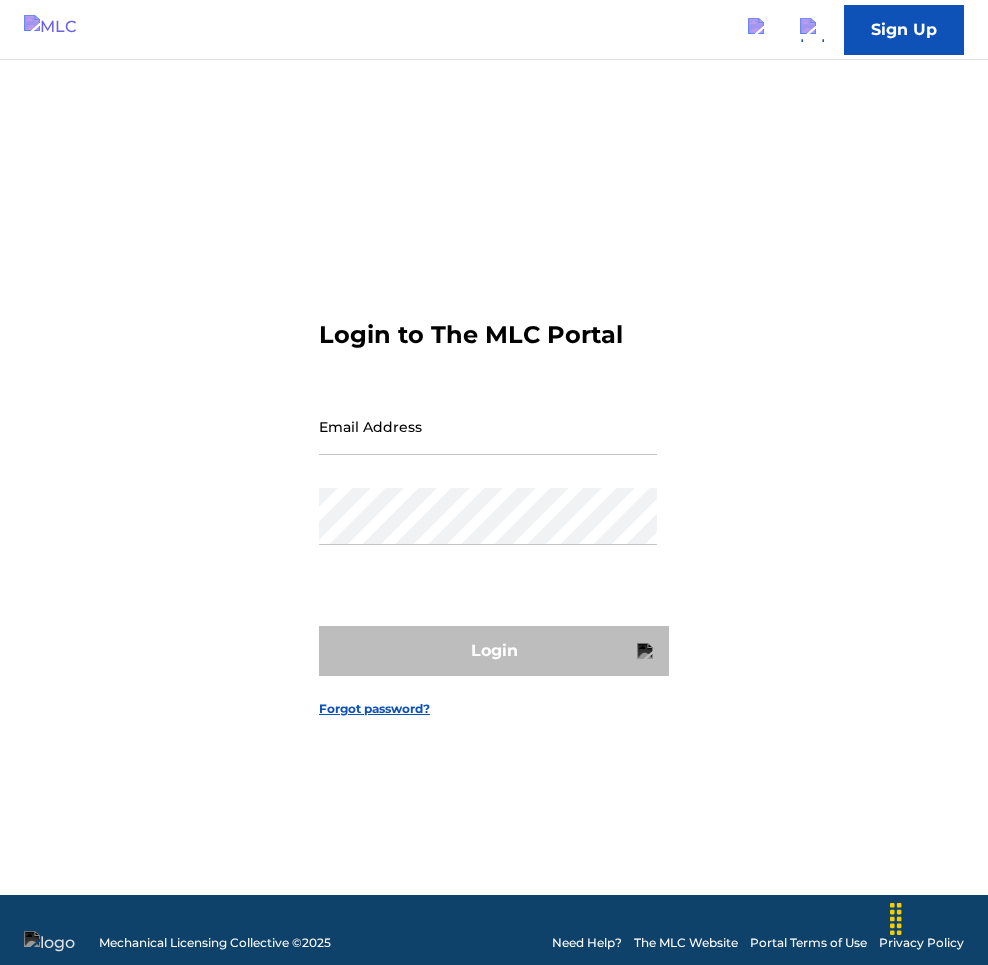 type on "[EMAIL]" 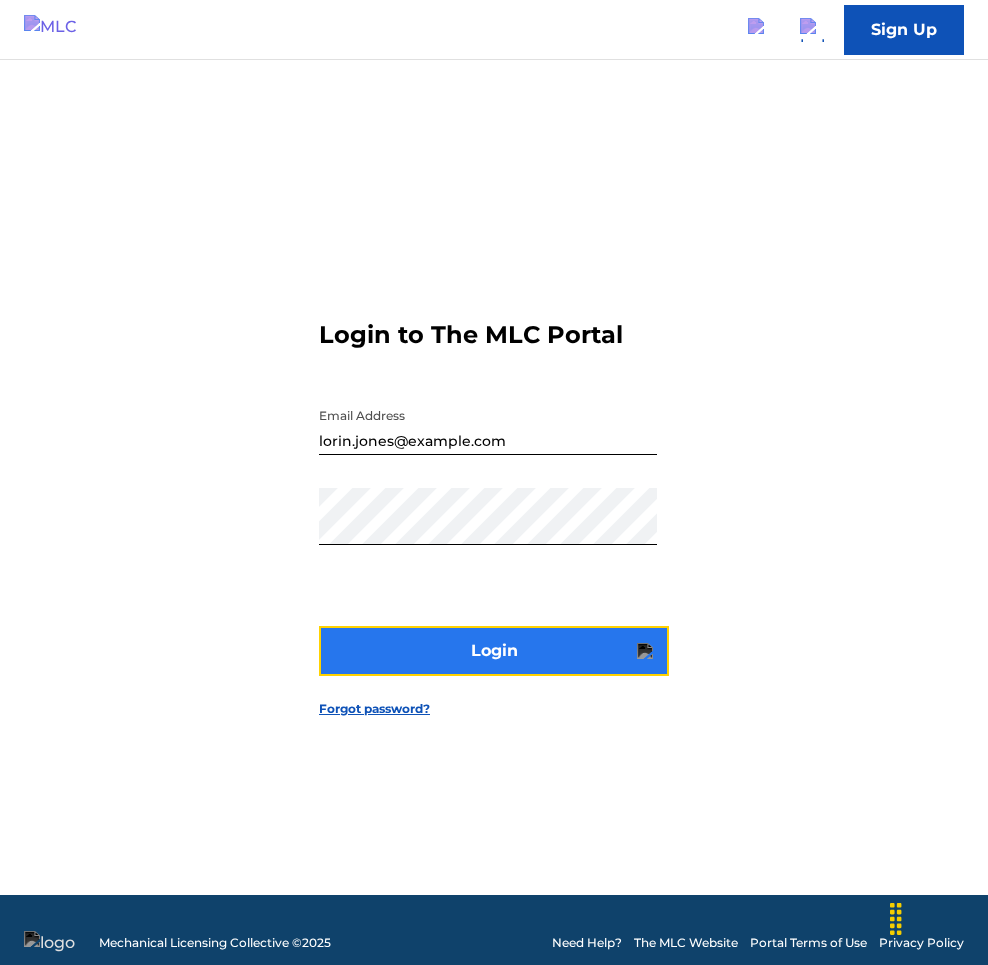 click on "Login" at bounding box center (494, 651) 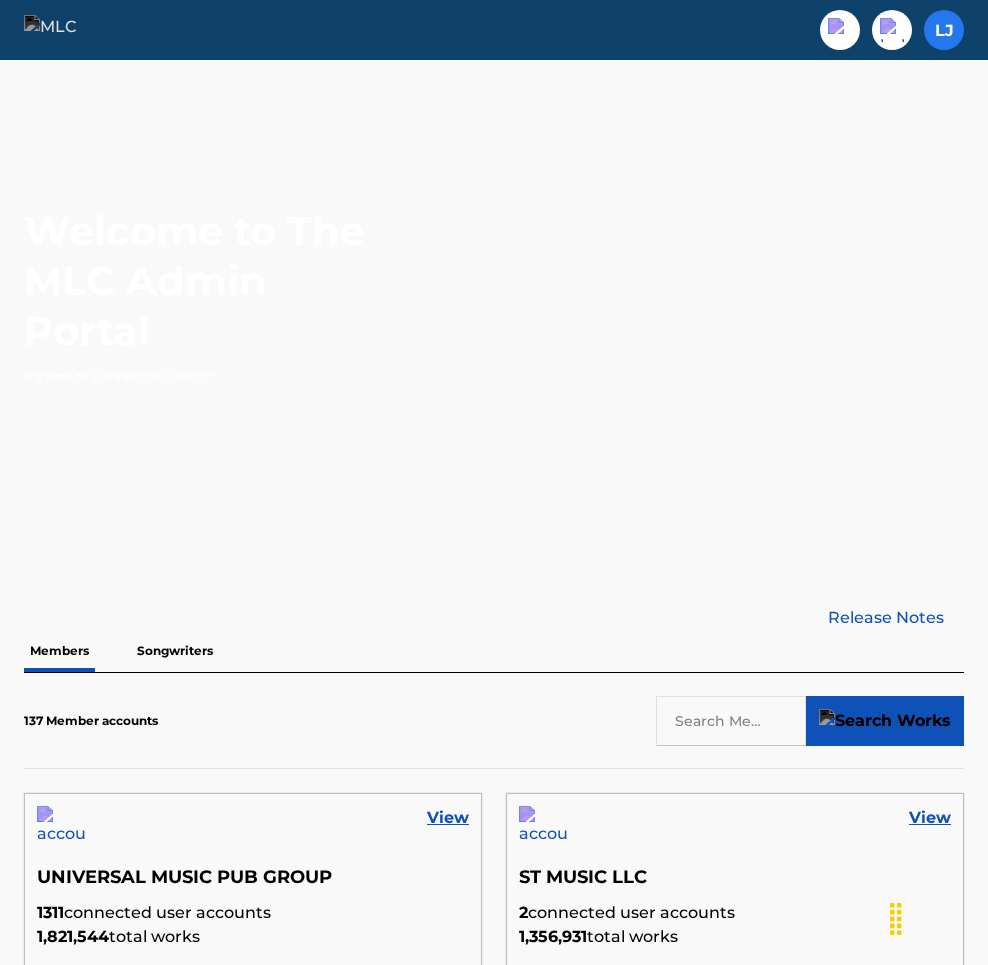 click at bounding box center [944, 30] 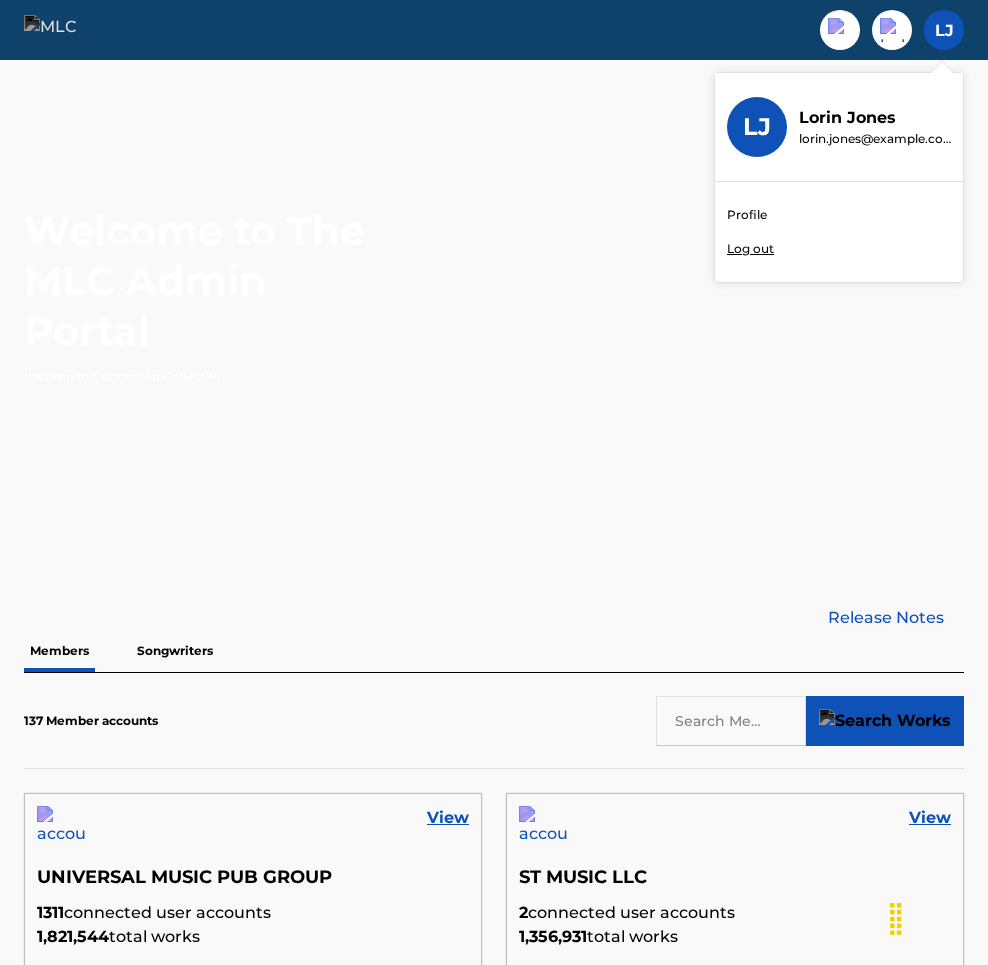 click on "Profile" at bounding box center [747, 215] 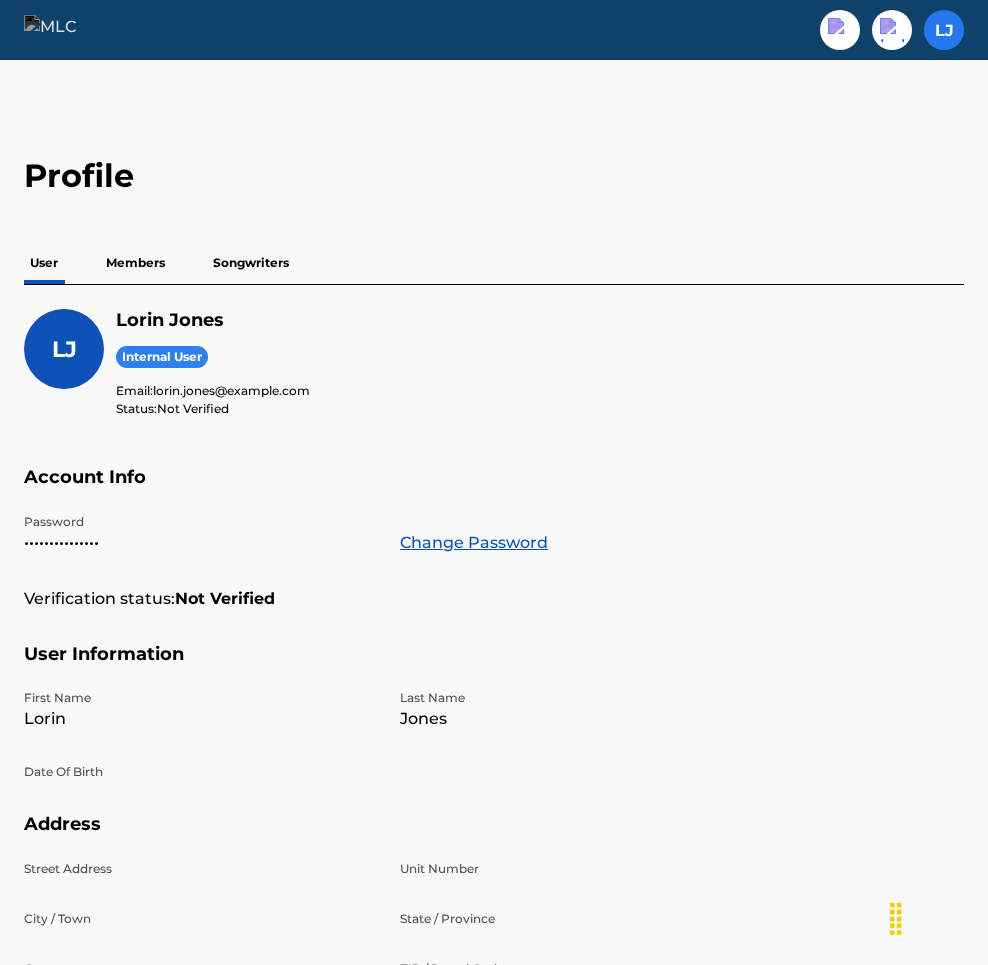 click at bounding box center [944, 30] 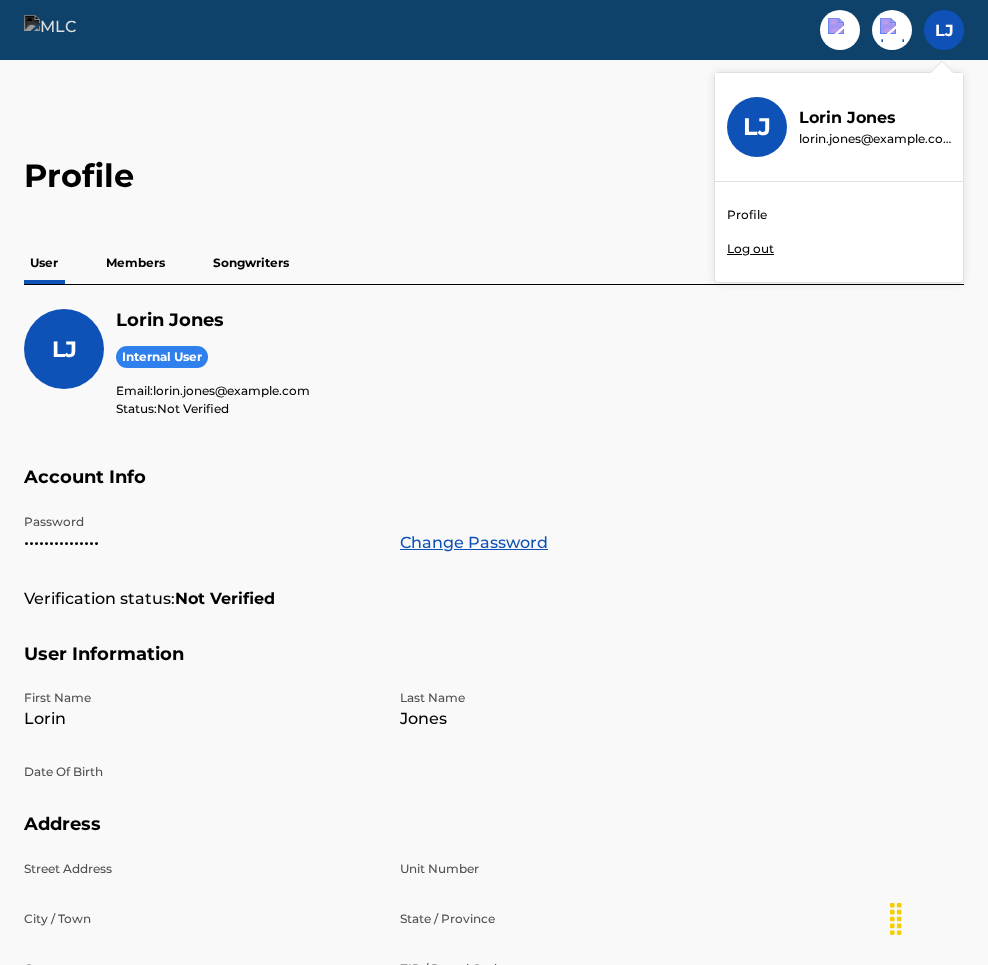 click on "Log out" at bounding box center [750, 249] 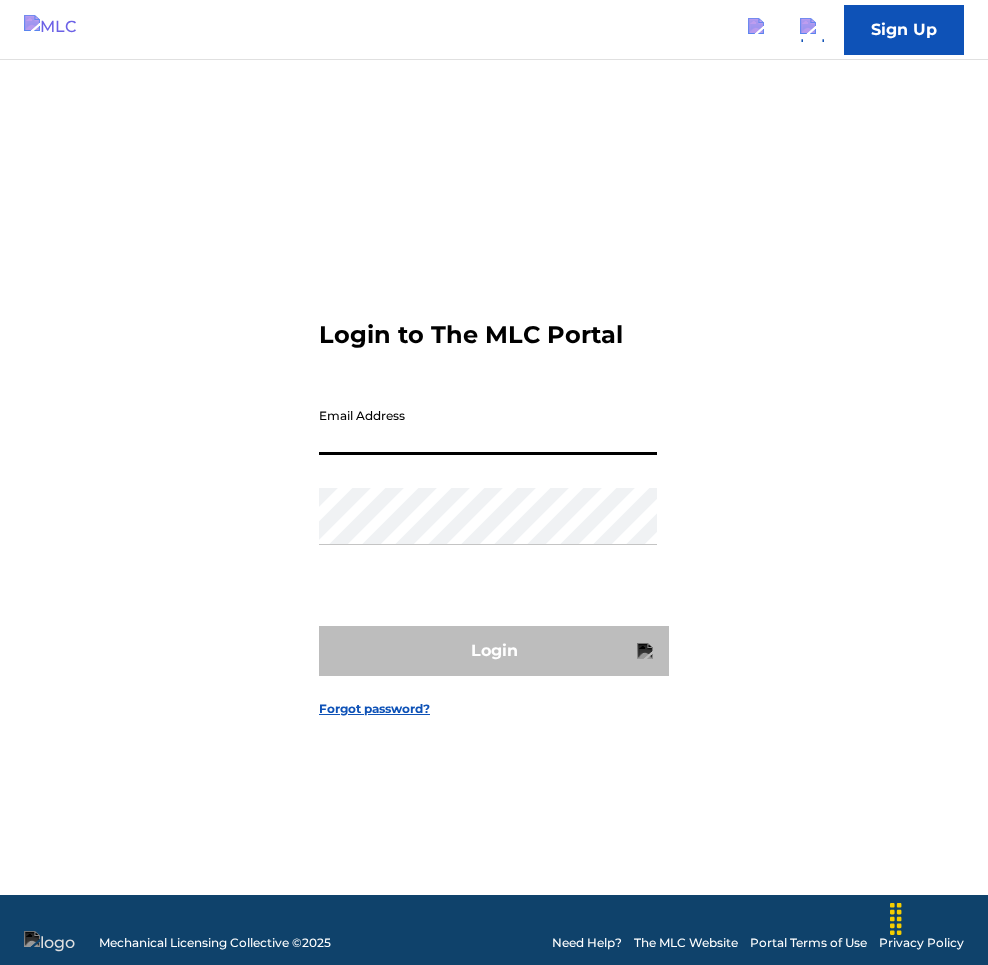 click on "Email Address" at bounding box center (488, 426) 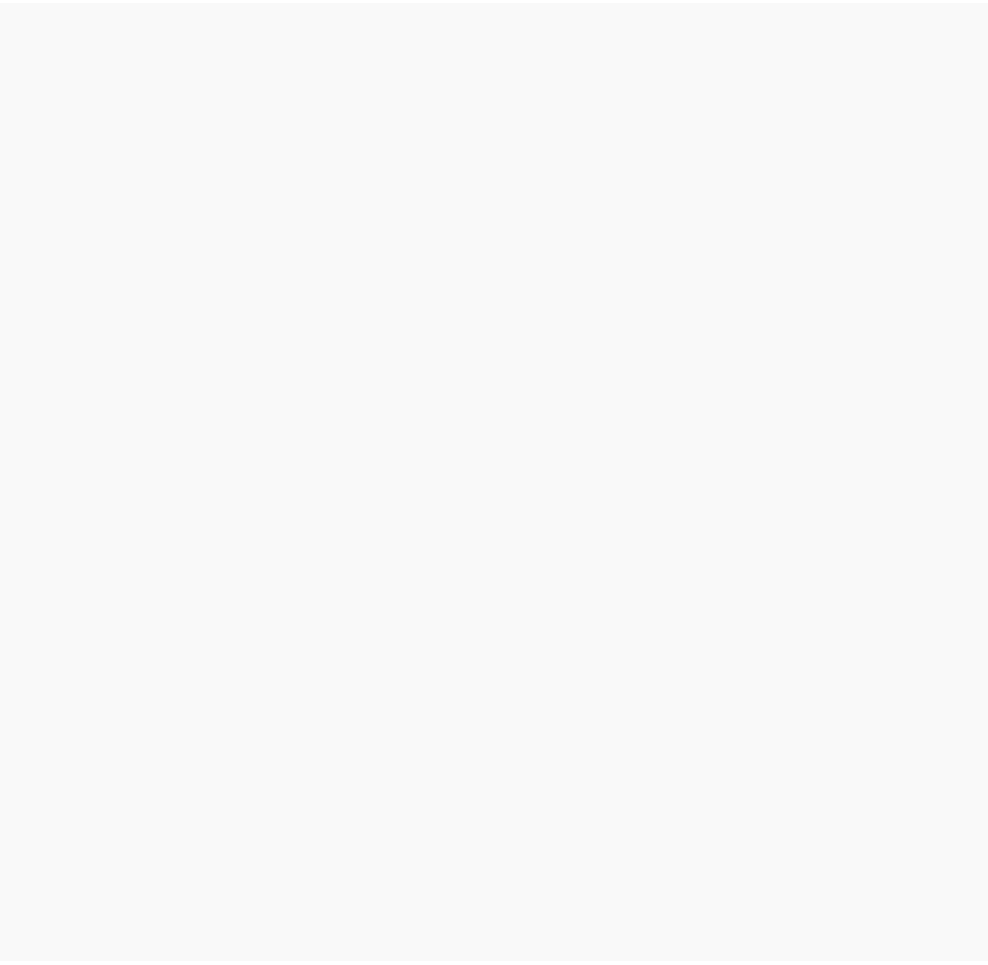 scroll, scrollTop: 0, scrollLeft: 0, axis: both 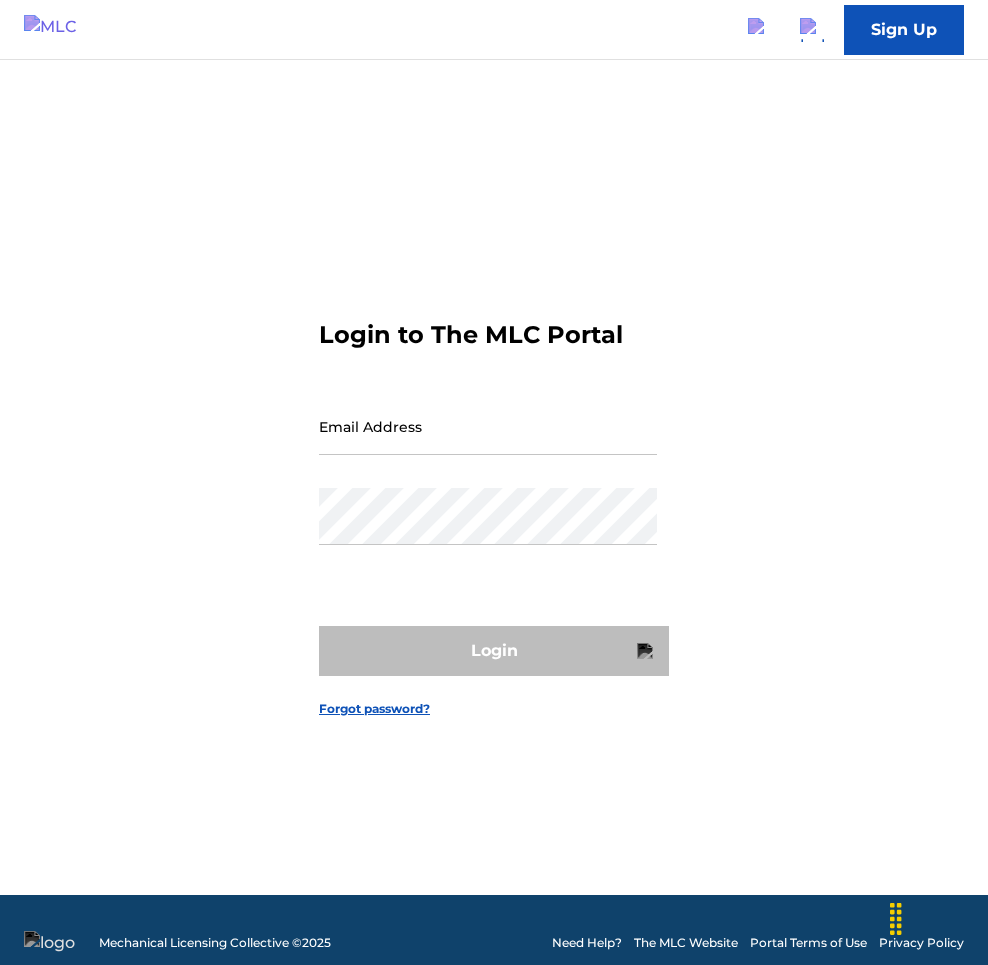 type on "[EMAIL]" 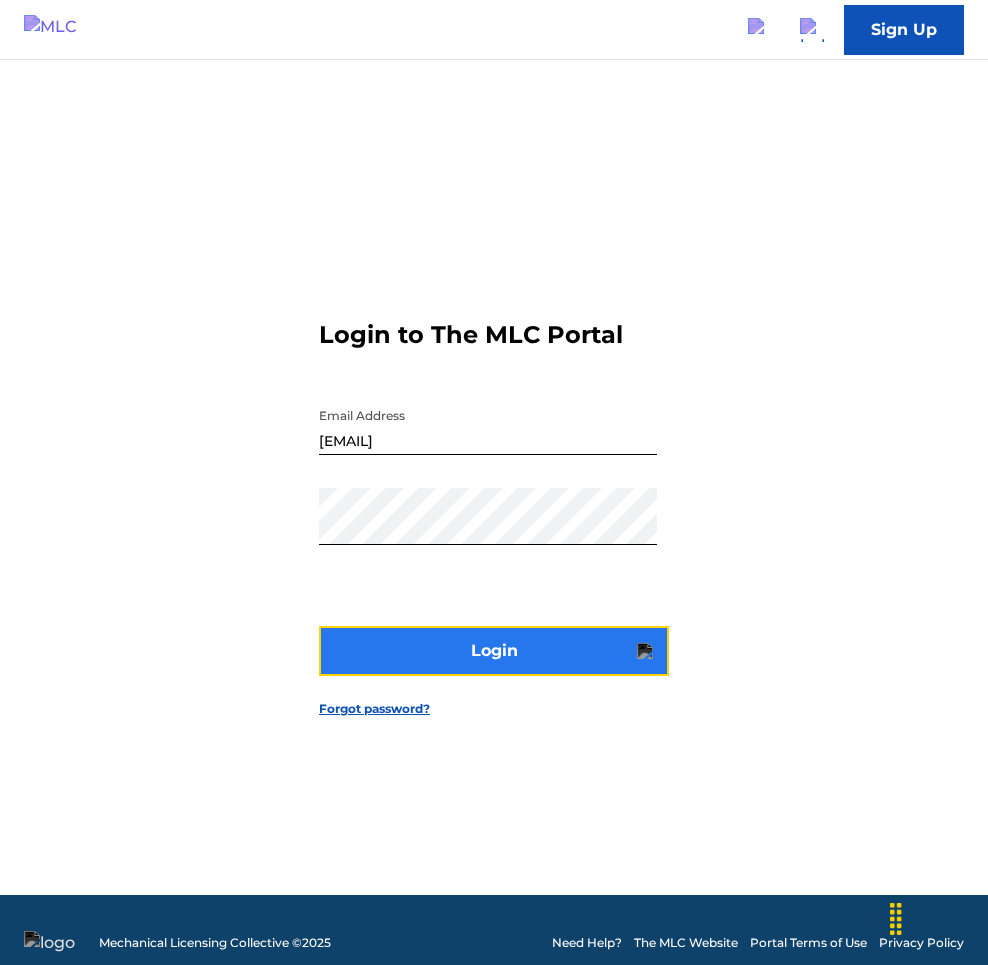 click on "Login" at bounding box center [494, 651] 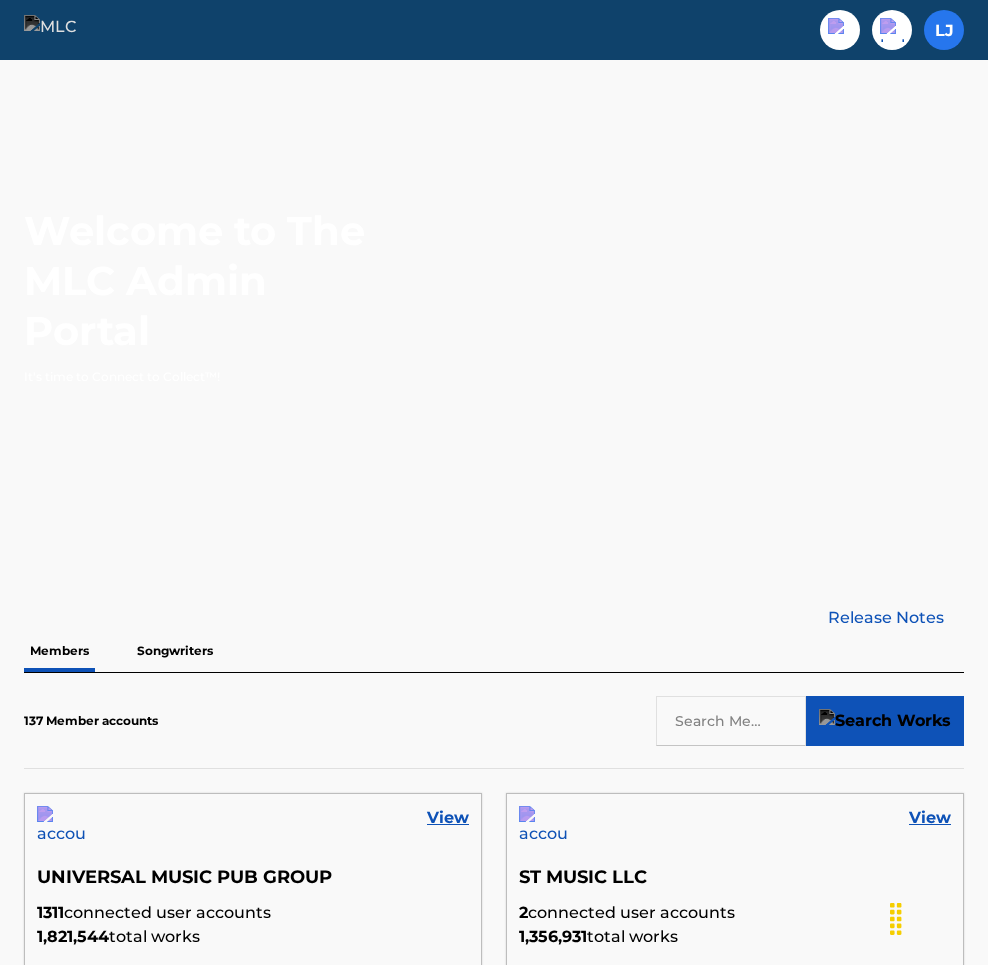 click at bounding box center (944, 30) 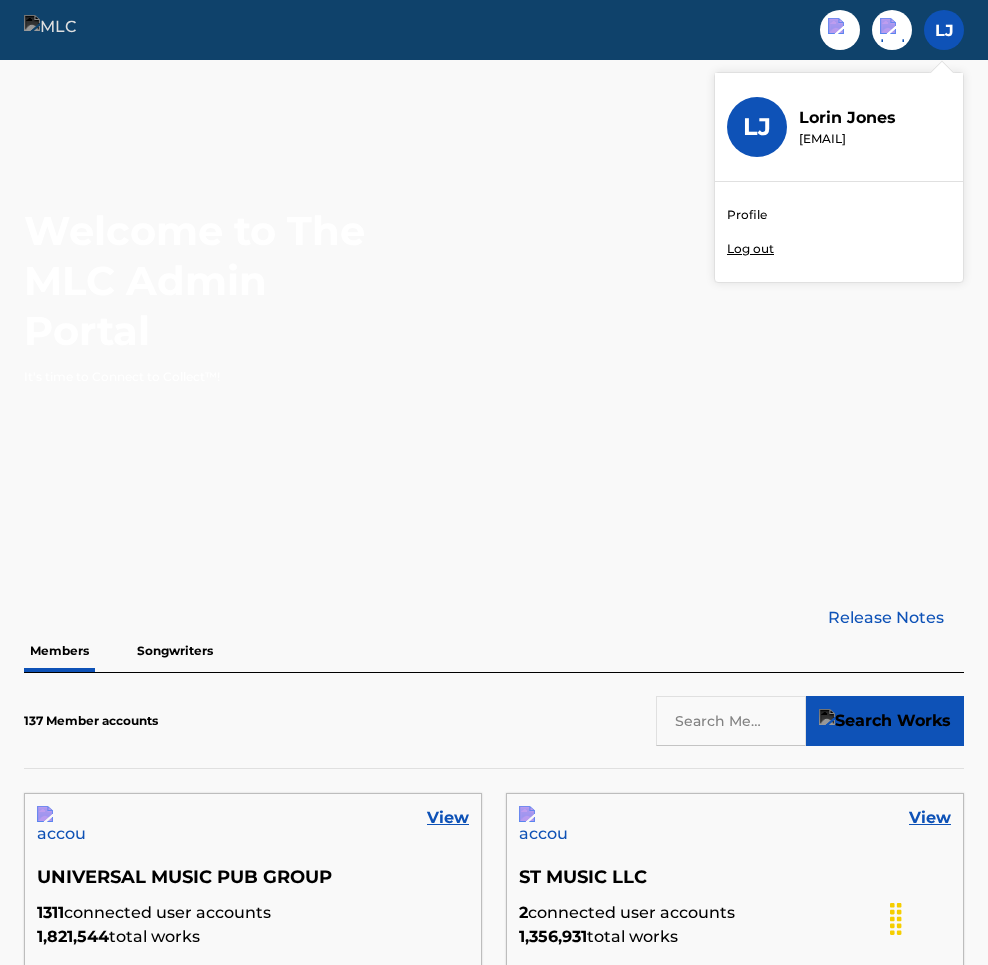 click on "Profile" at bounding box center [747, 215] 